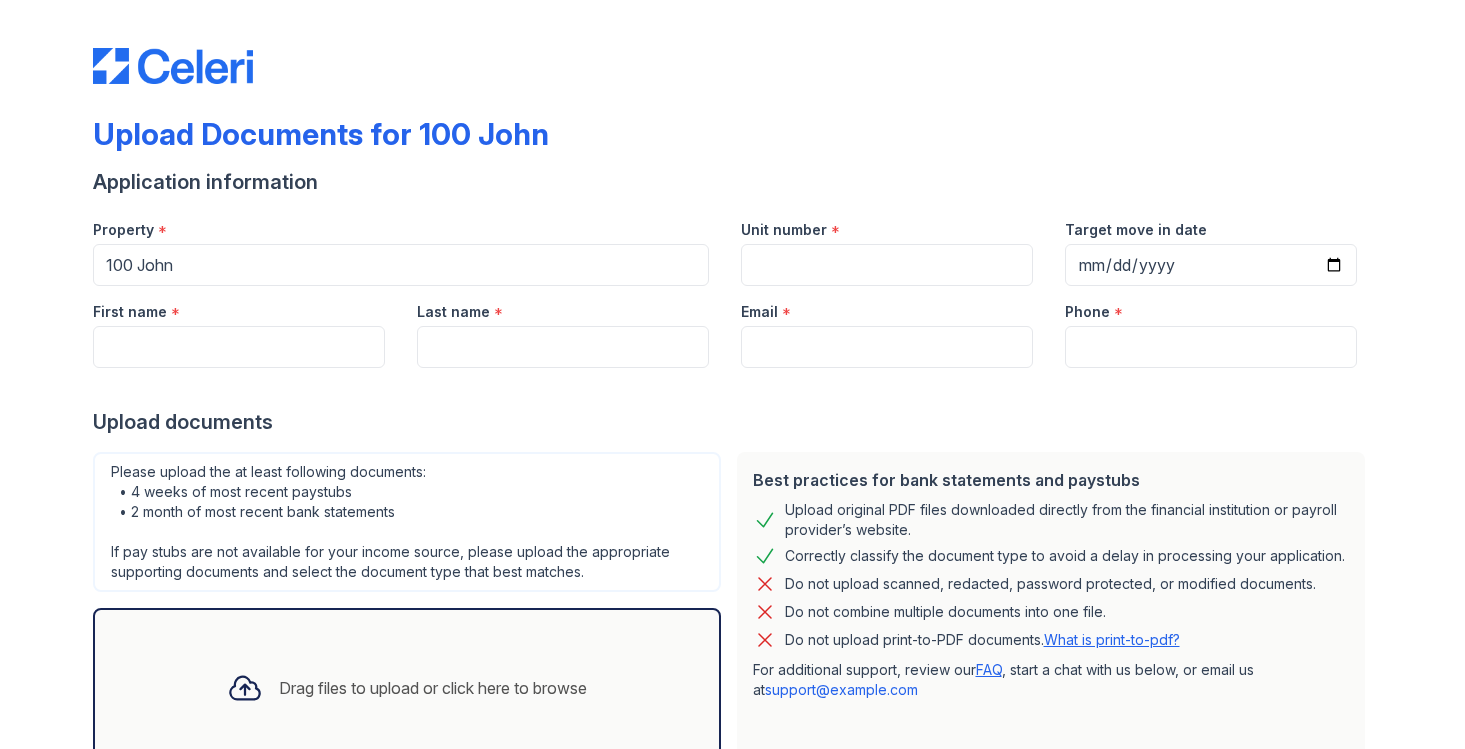 scroll, scrollTop: 0, scrollLeft: 0, axis: both 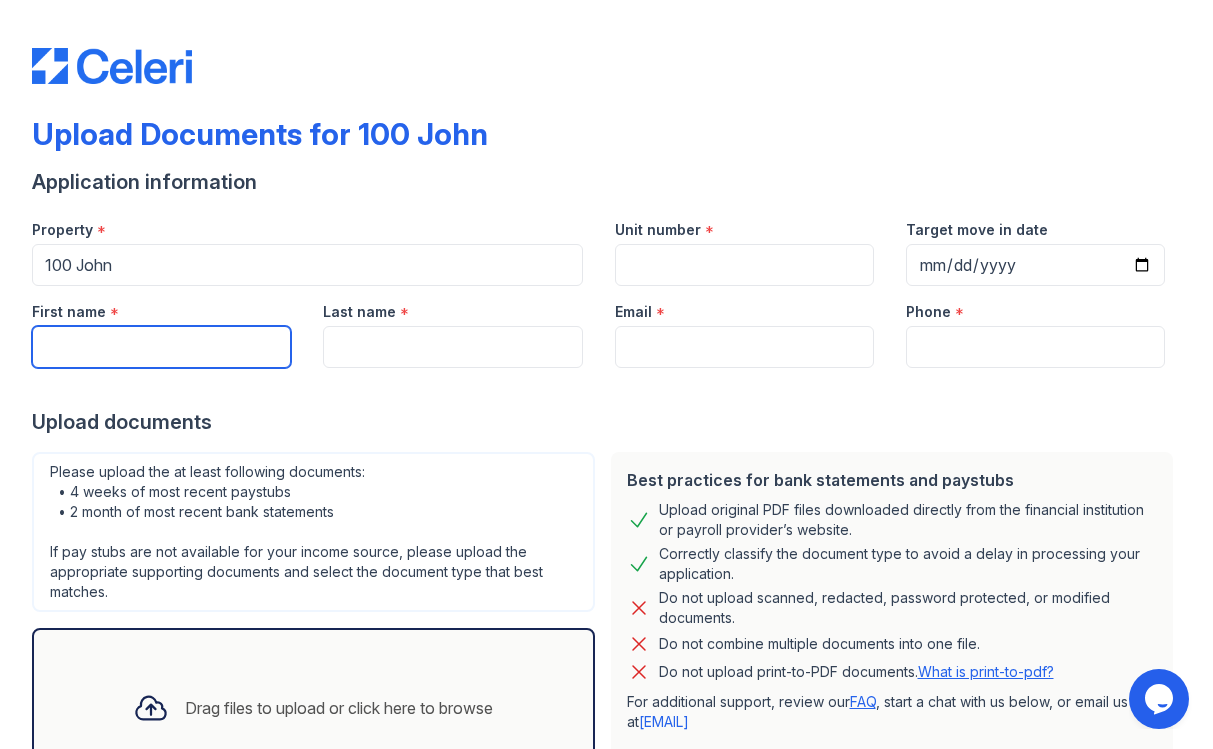 click on "First name" at bounding box center [161, 347] 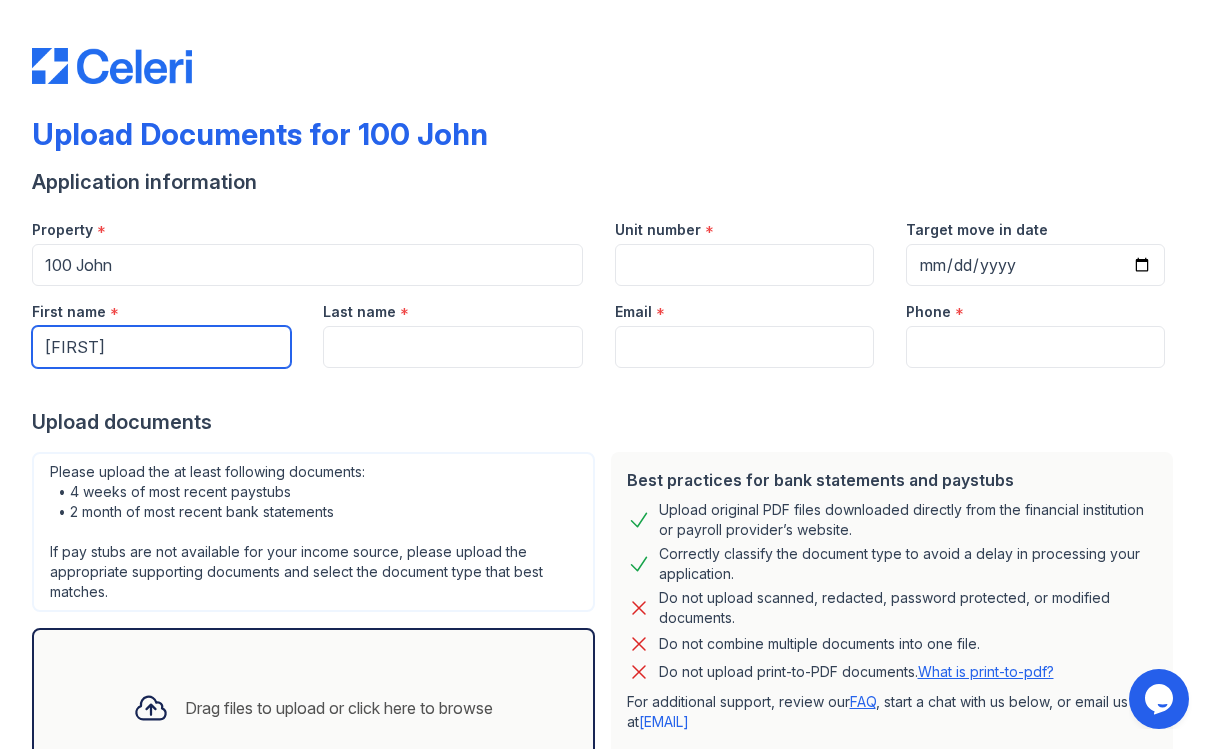 type on "[FIRST]" 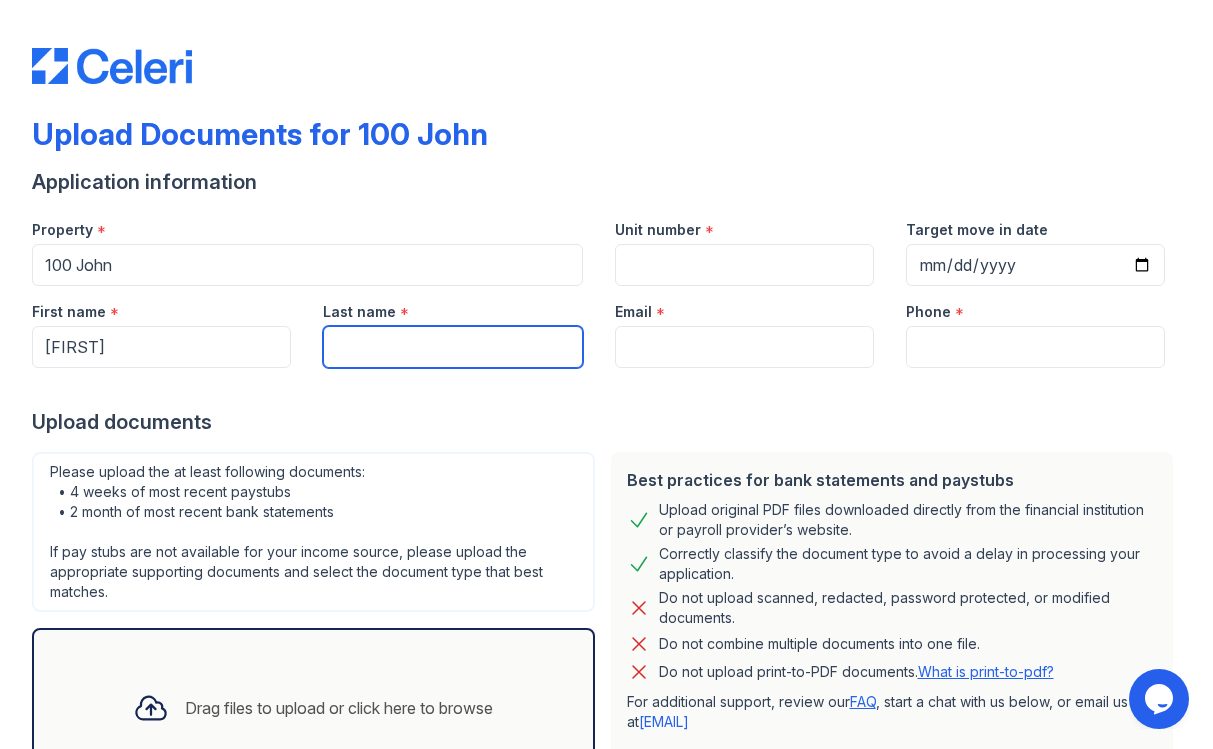 click on "Last name" at bounding box center [452, 347] 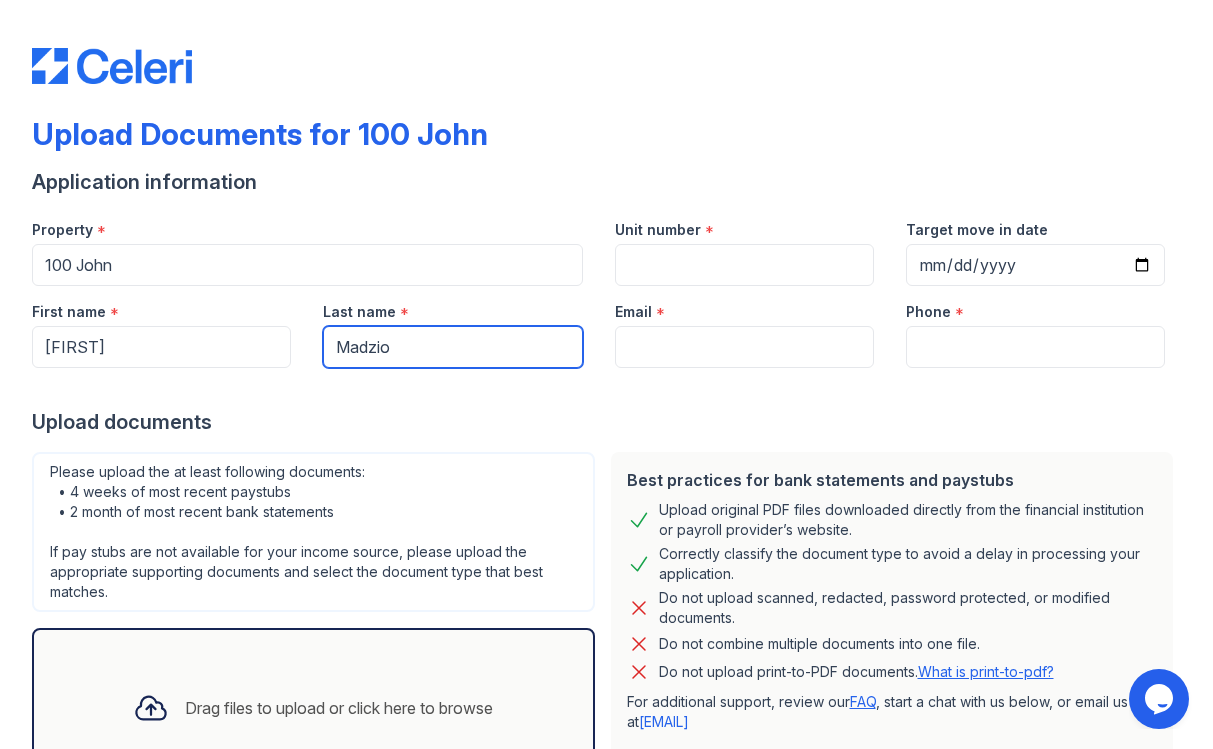 type on "Madzio" 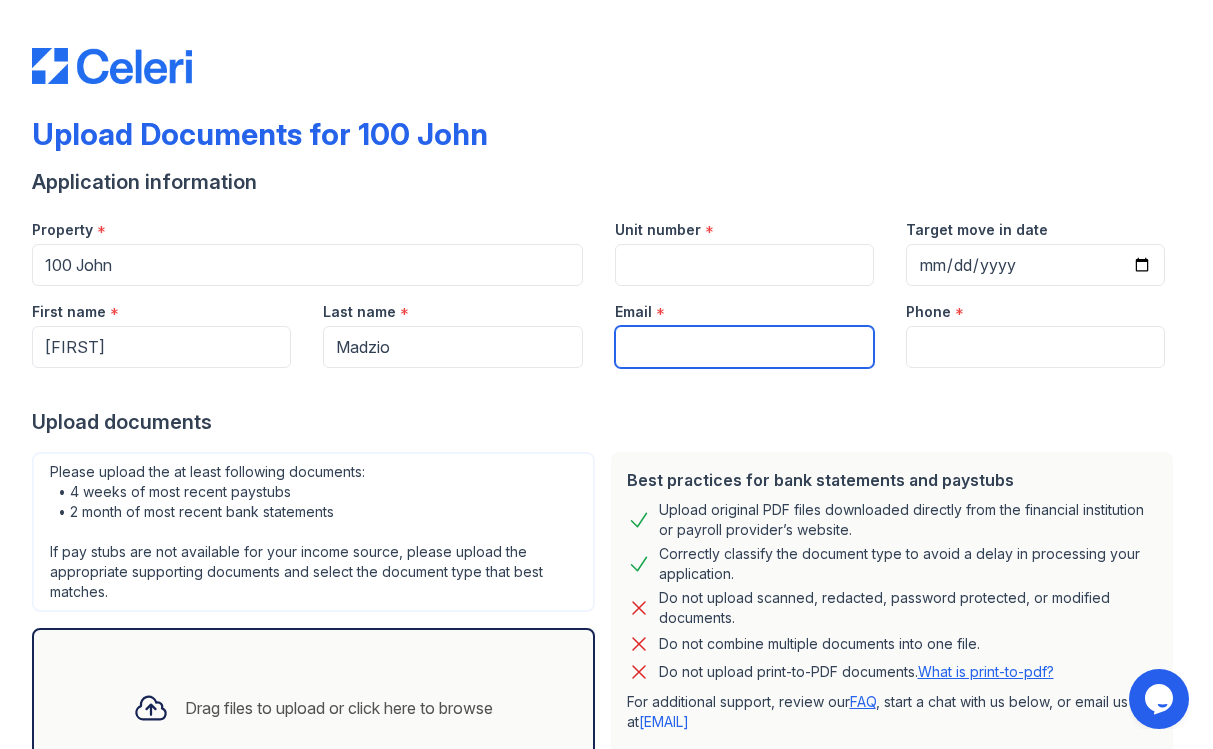 click on "Email" at bounding box center [744, 347] 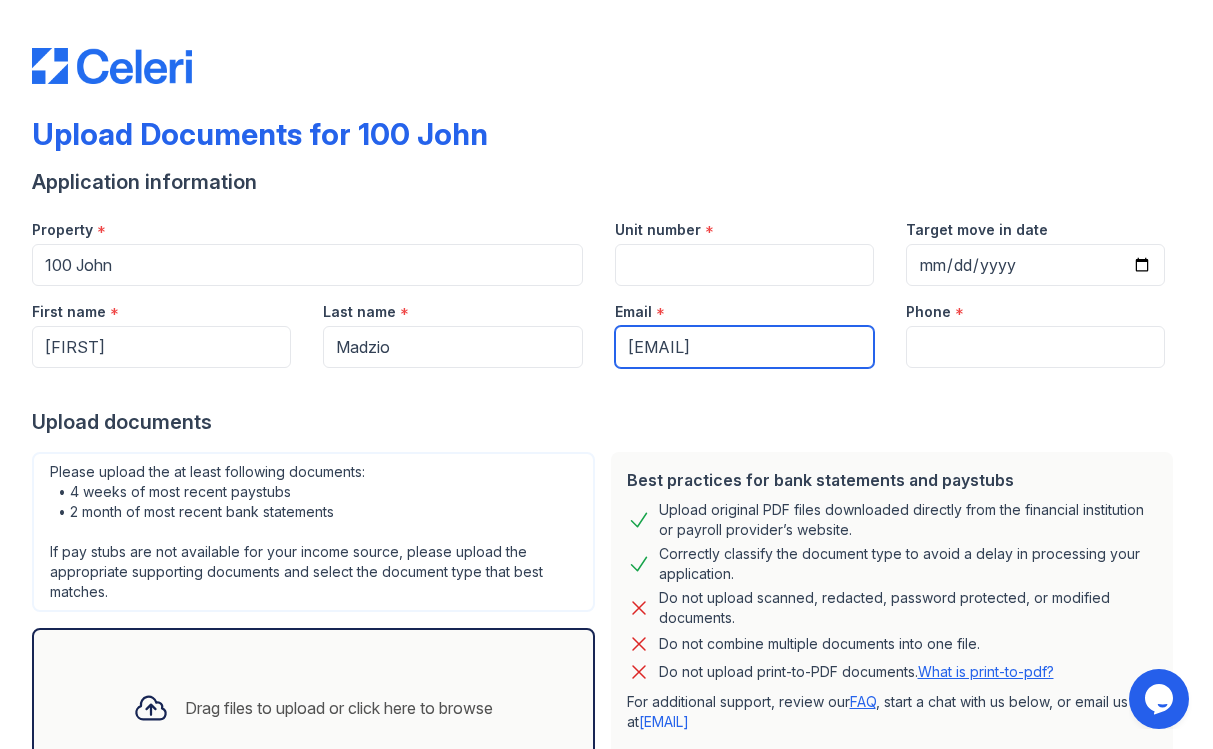 type on "[EMAIL]" 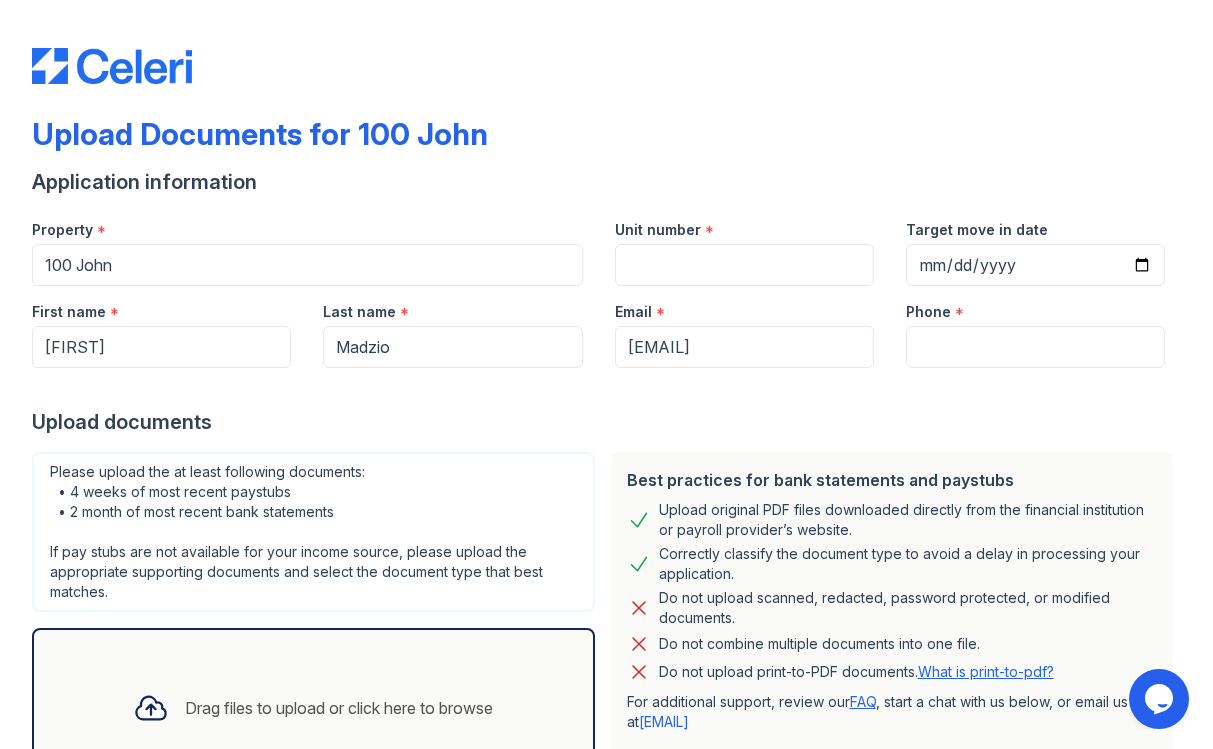 click on "Phone
*" at bounding box center [1035, 327] 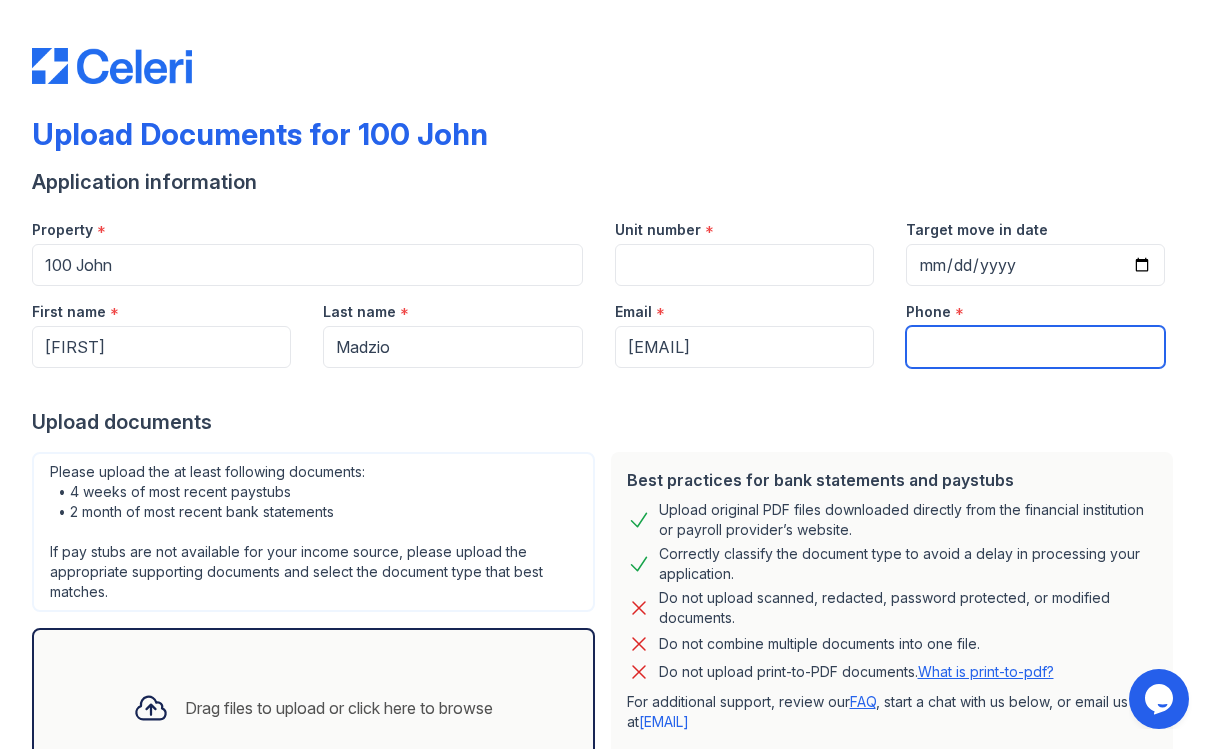 click on "Phone" at bounding box center [1035, 347] 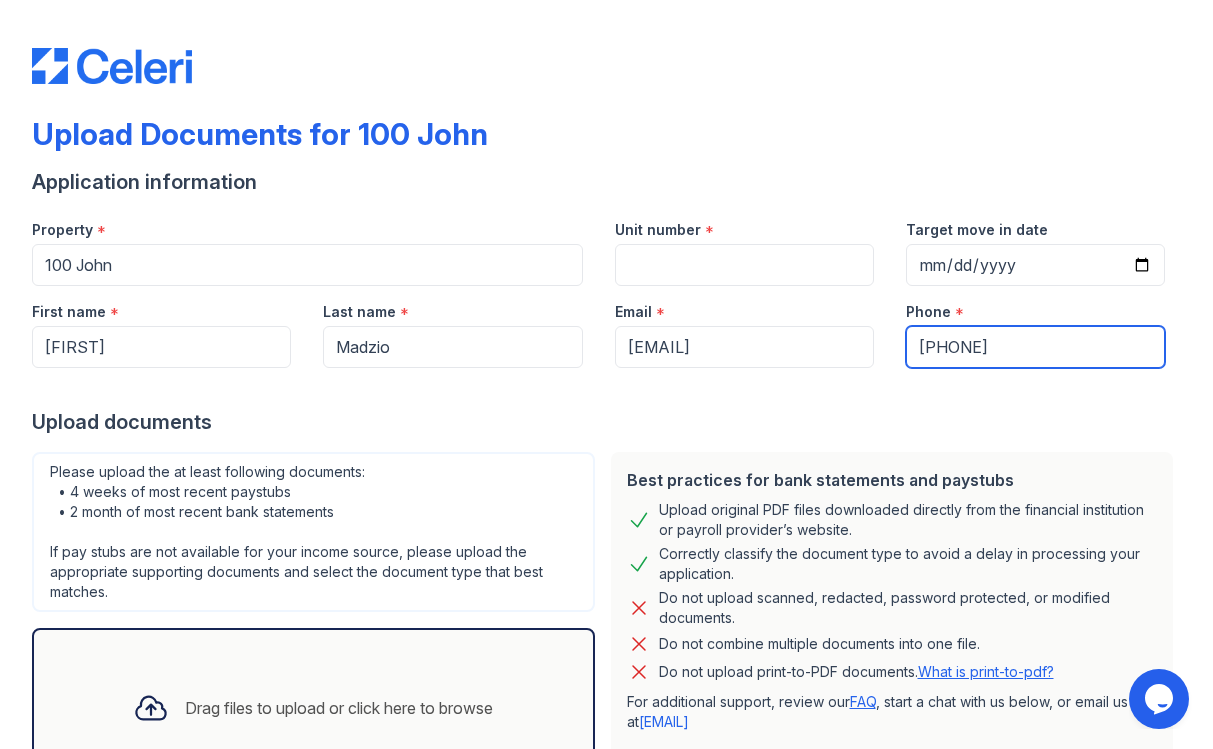 type on "[PHONE]" 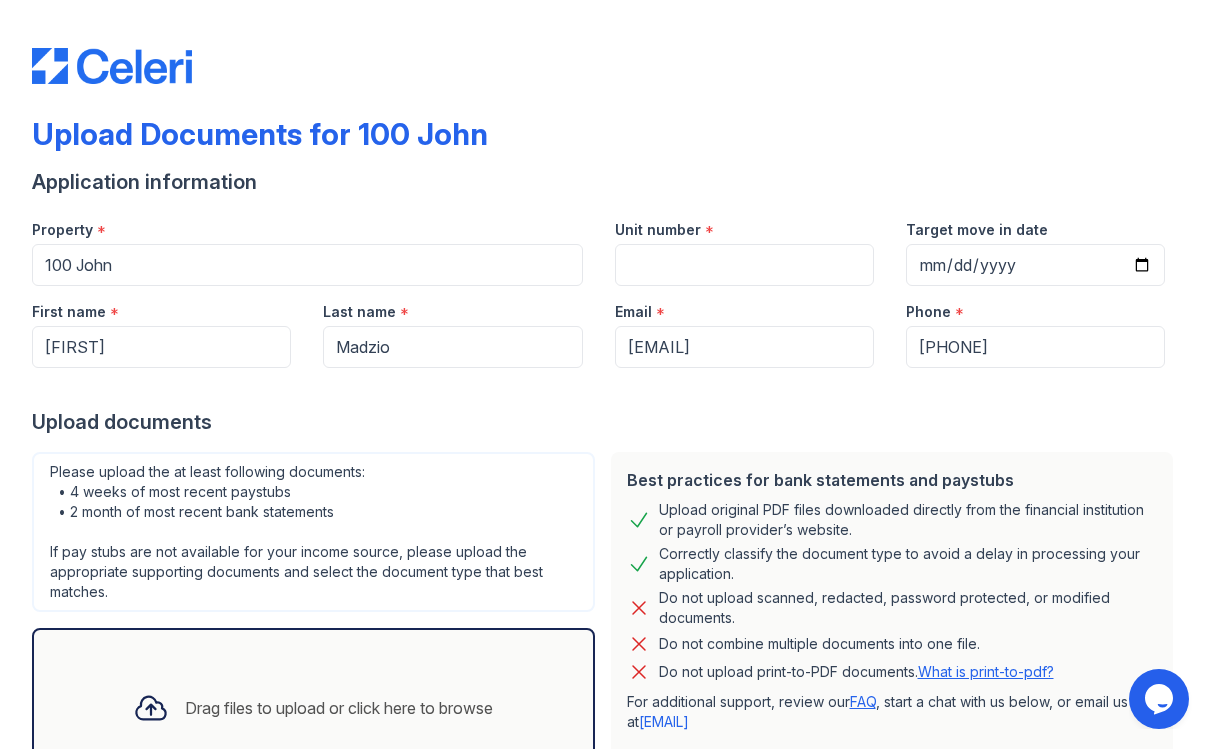 click at bounding box center [606, 388] 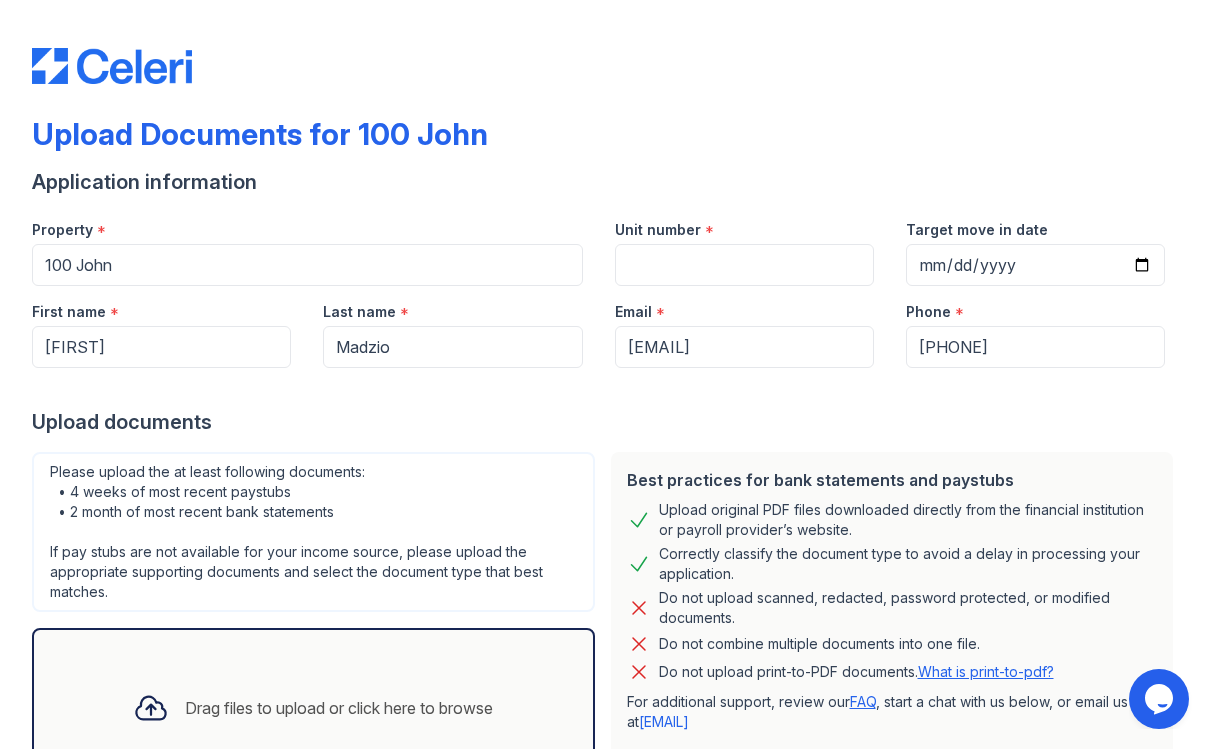 click on "Email
*" at bounding box center (744, 306) 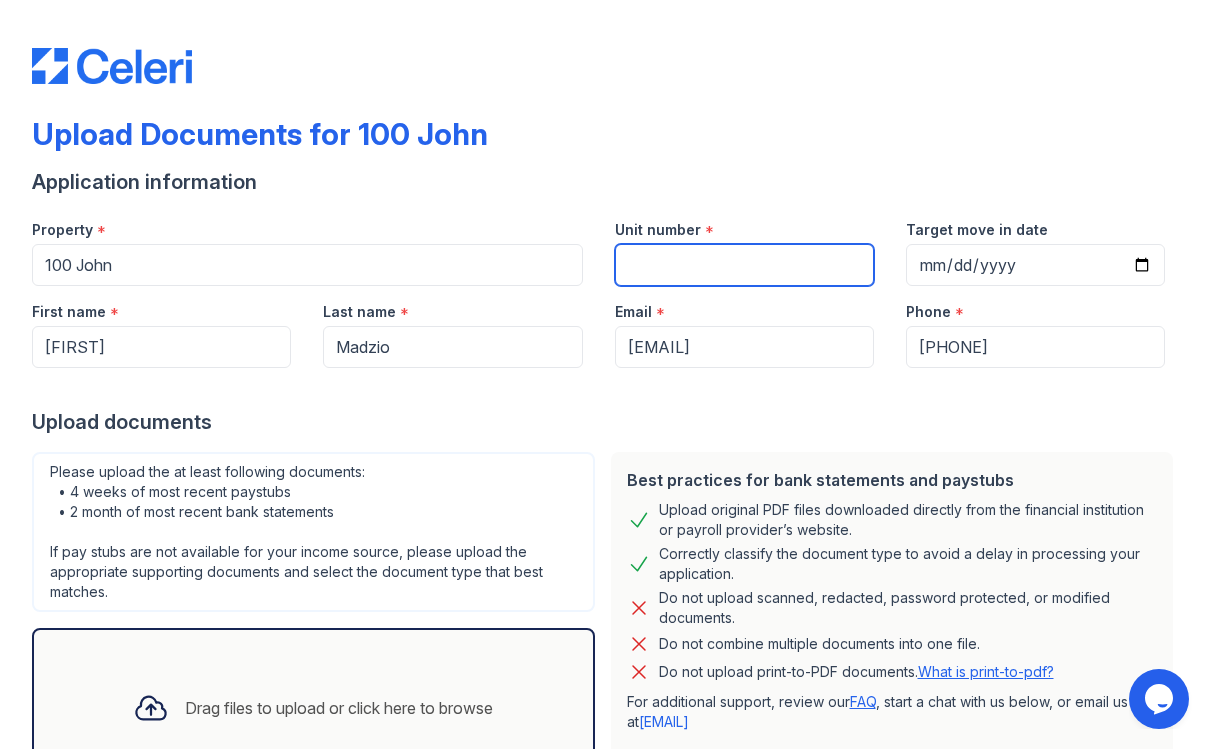 click on "Unit number" at bounding box center (744, 265) 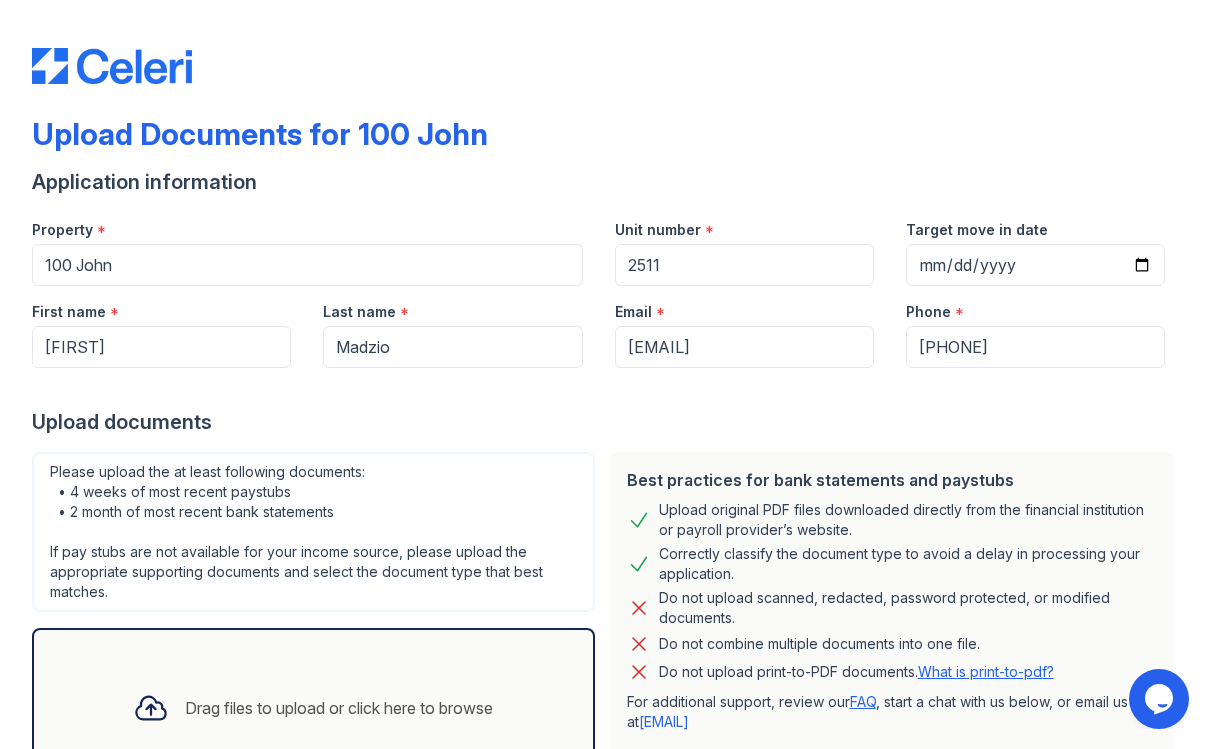 click at bounding box center (606, 388) 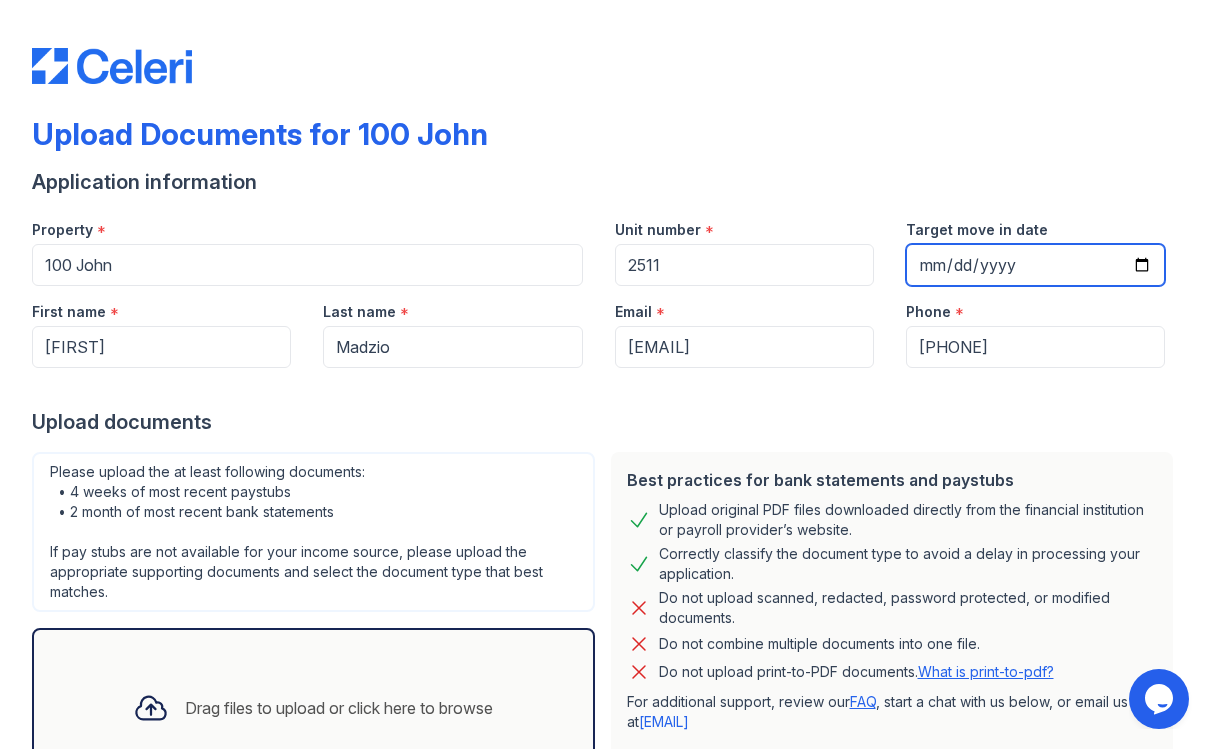 click on "Target move in date" at bounding box center [1035, 265] 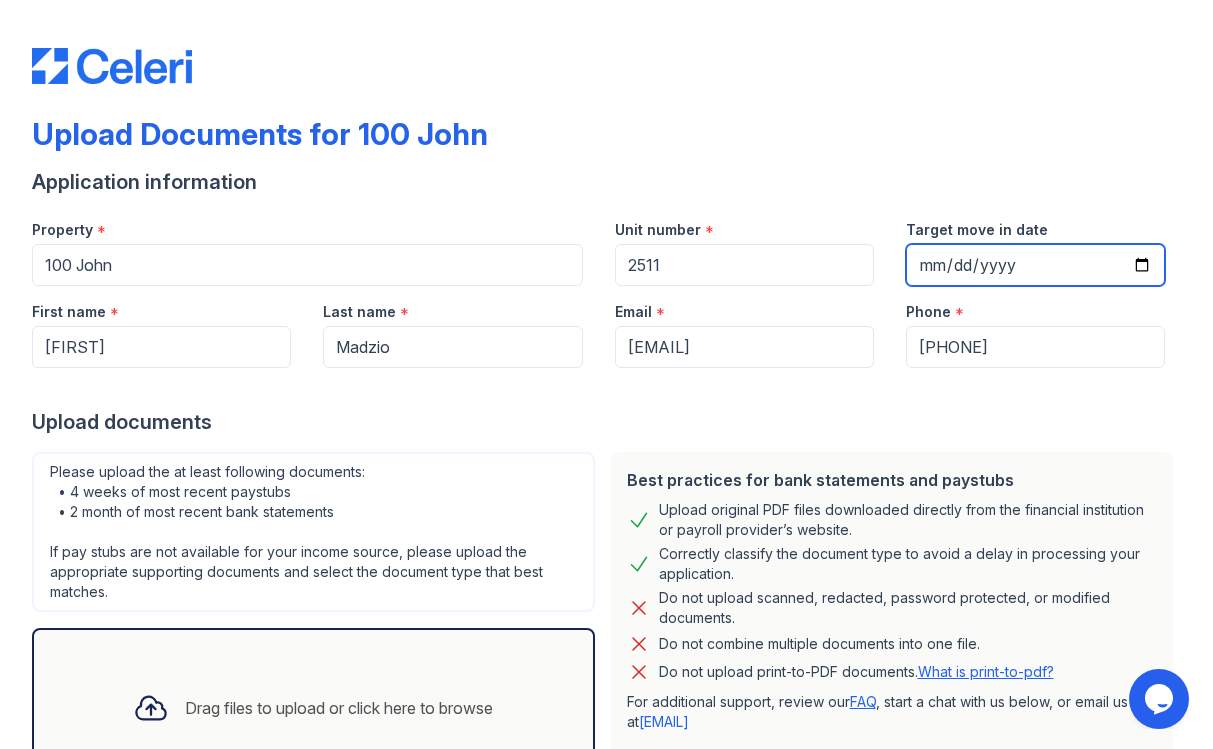 type on "[DATE]" 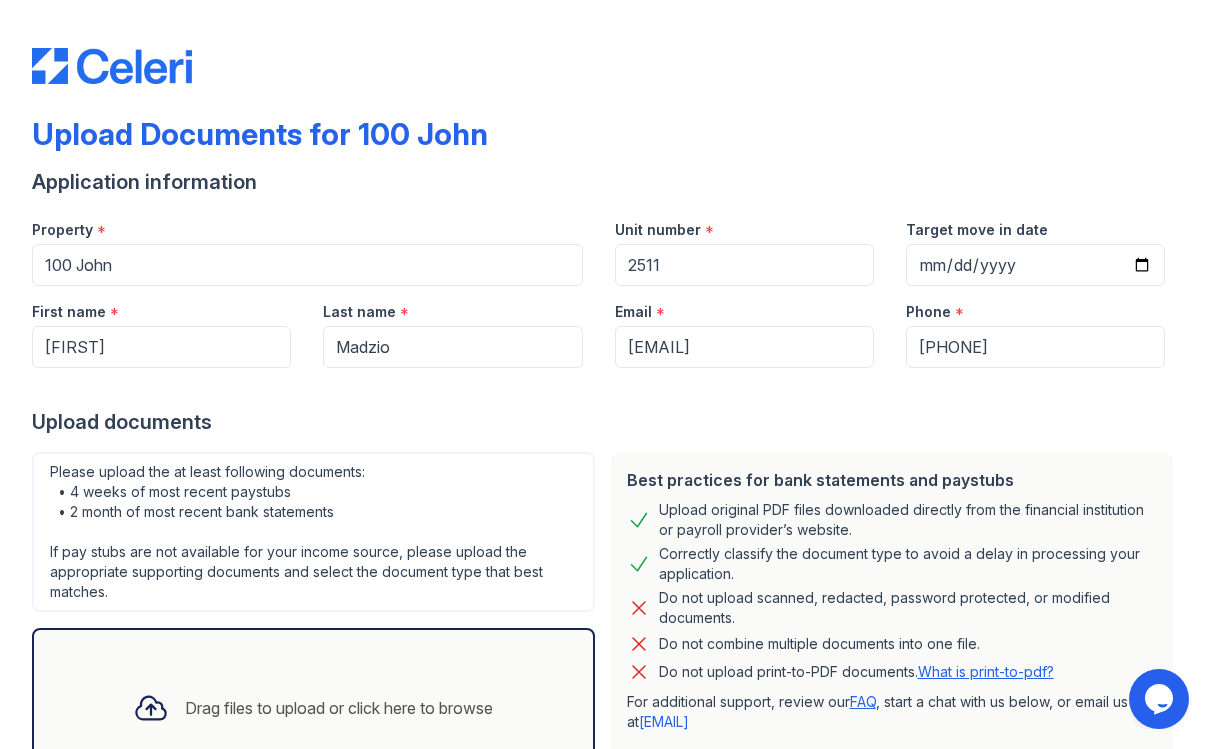 click on "Best practices for bank statements and paystubs
Upload original PDF files downloaded directly from the financial institution or payroll provider’s website.
Correctly classify the document type to avoid a delay in processing your application.
Do not upload scanned, redacted, password protected, or modified documents.
Do not combine multiple documents into one file.
Do not upload print-to-PDF documents.
What is print-to-pdf?
For additional support, review our
FAQ ,
start a chat with us below, or email us at
support@getceleri.com" at bounding box center (892, 620) 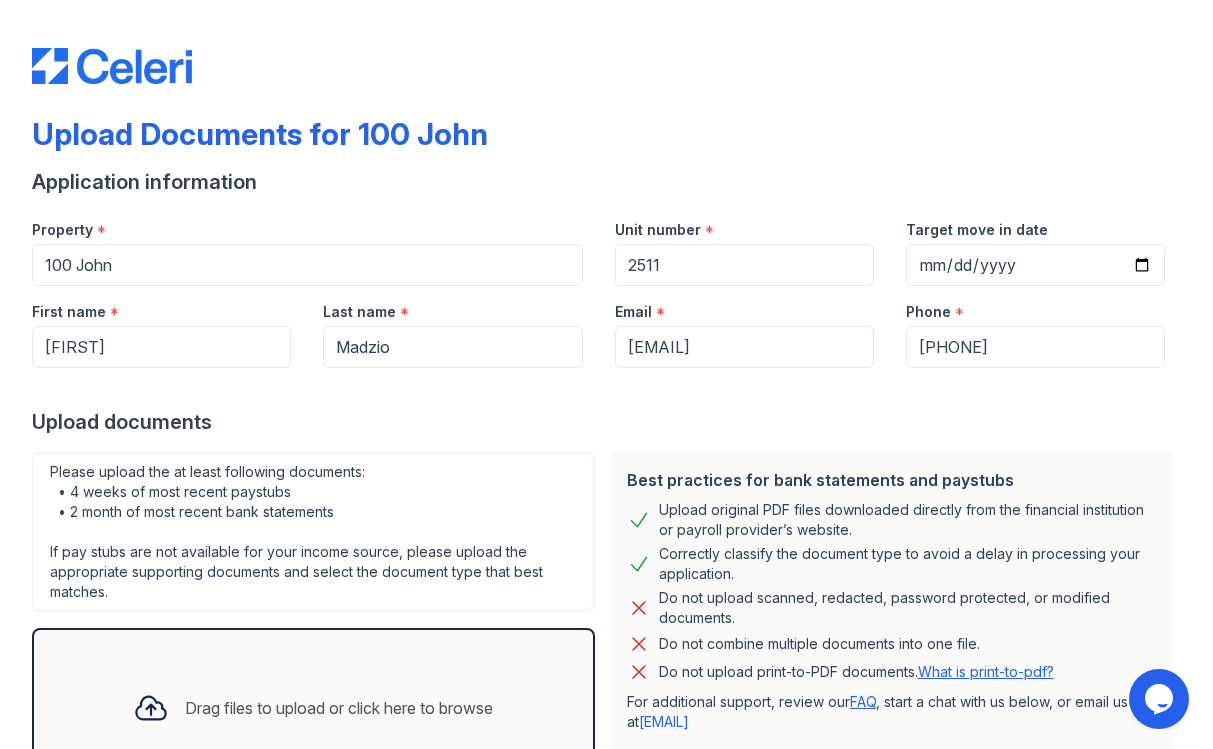 click at bounding box center (606, 388) 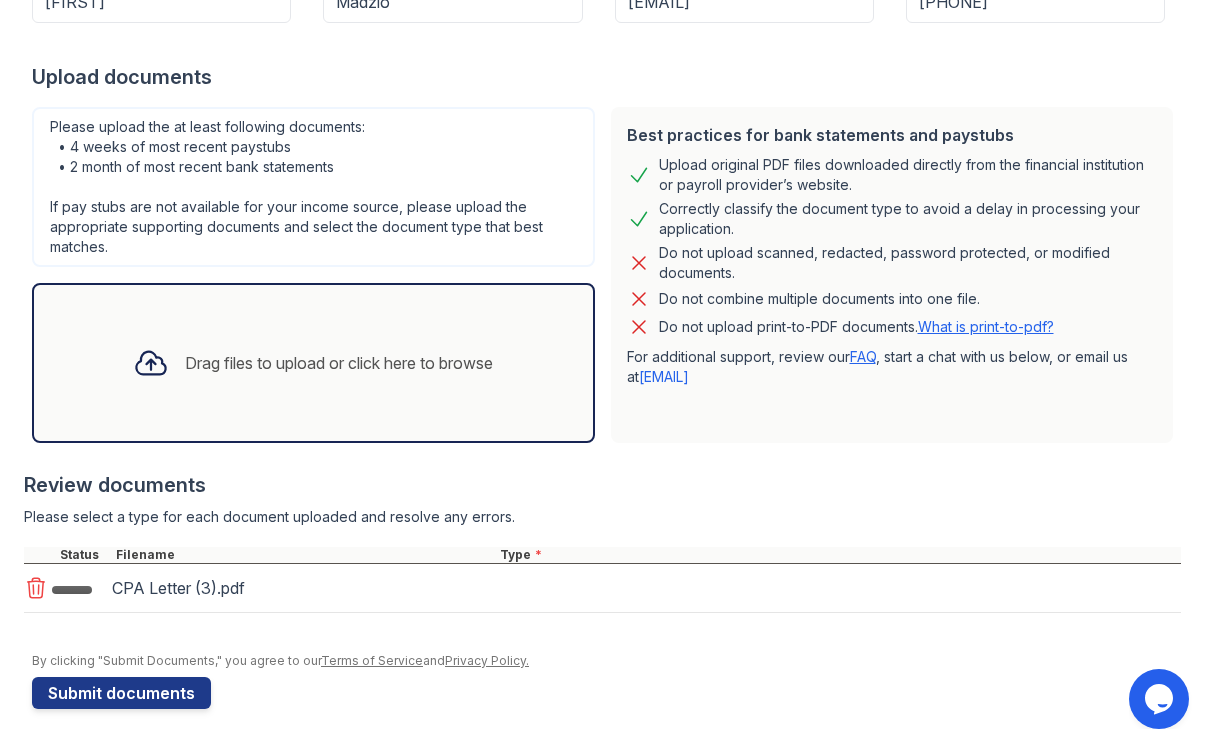 scroll, scrollTop: 351, scrollLeft: 0, axis: vertical 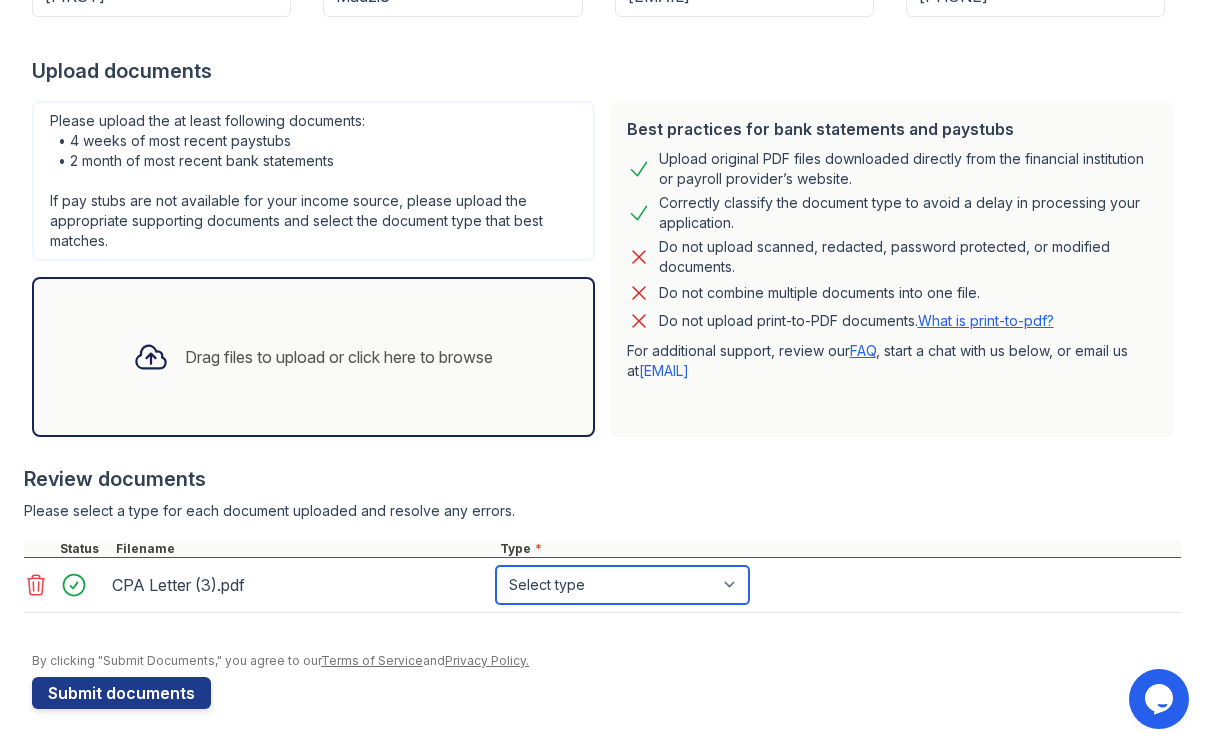 click on "Select type
Paystub
Bank Statement
Offer Letter
Tax Documents
Benefit Award Letter
Investment Account Statement
Other" at bounding box center [622, 585] 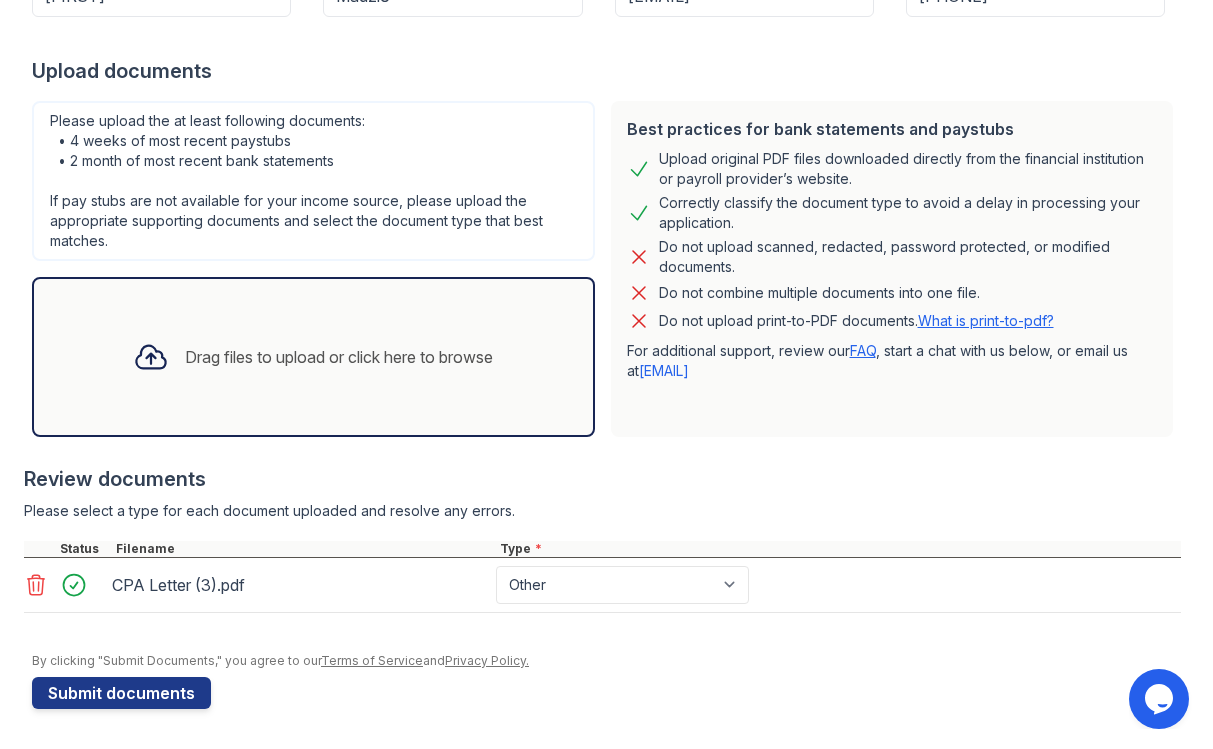 click on "Please select a type for each document uploaded and resolve any errors." at bounding box center [602, 511] 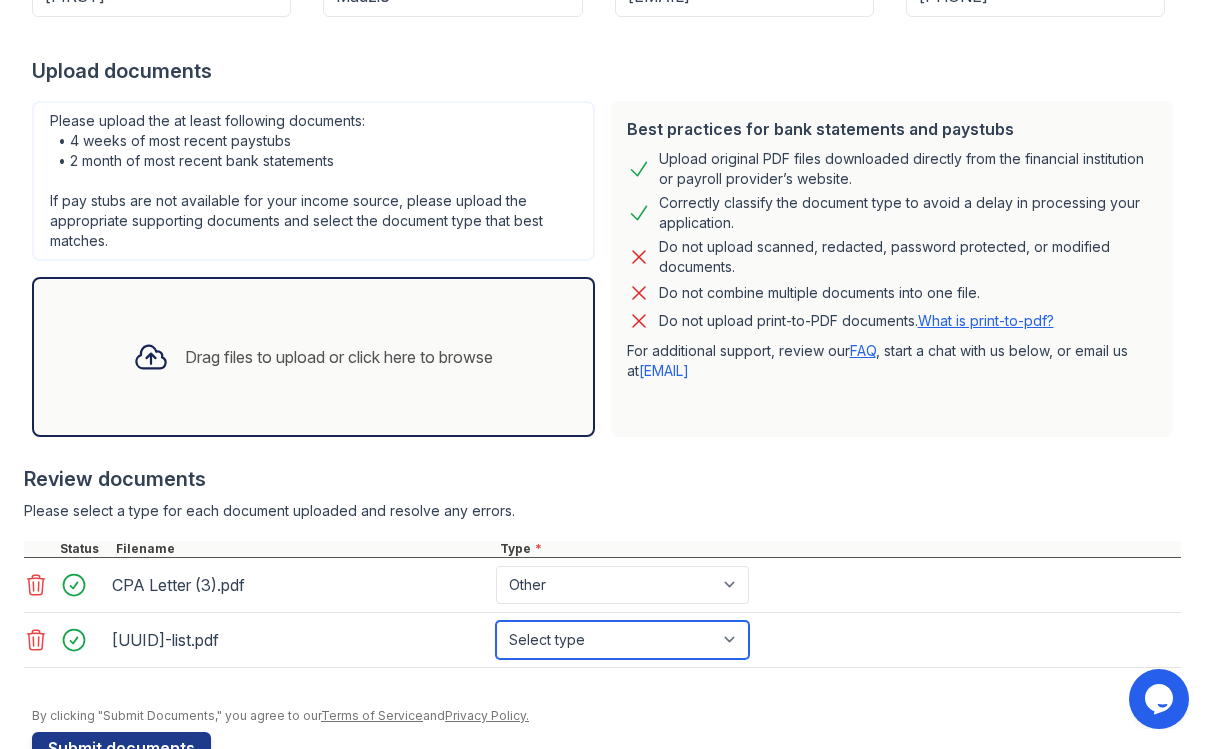 click on "Select type
Paystub
Bank Statement
Offer Letter
Tax Documents
Benefit Award Letter
Investment Account Statement
Other" at bounding box center (622, 640) 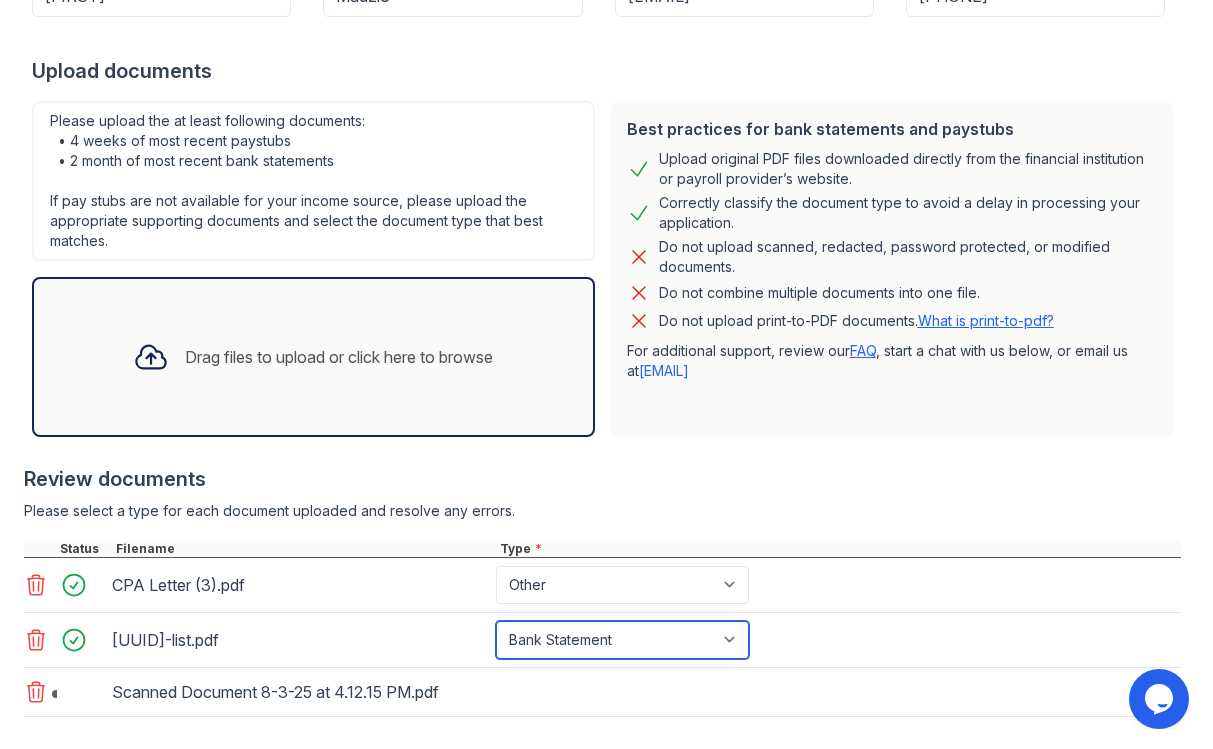 scroll, scrollTop: 473, scrollLeft: 0, axis: vertical 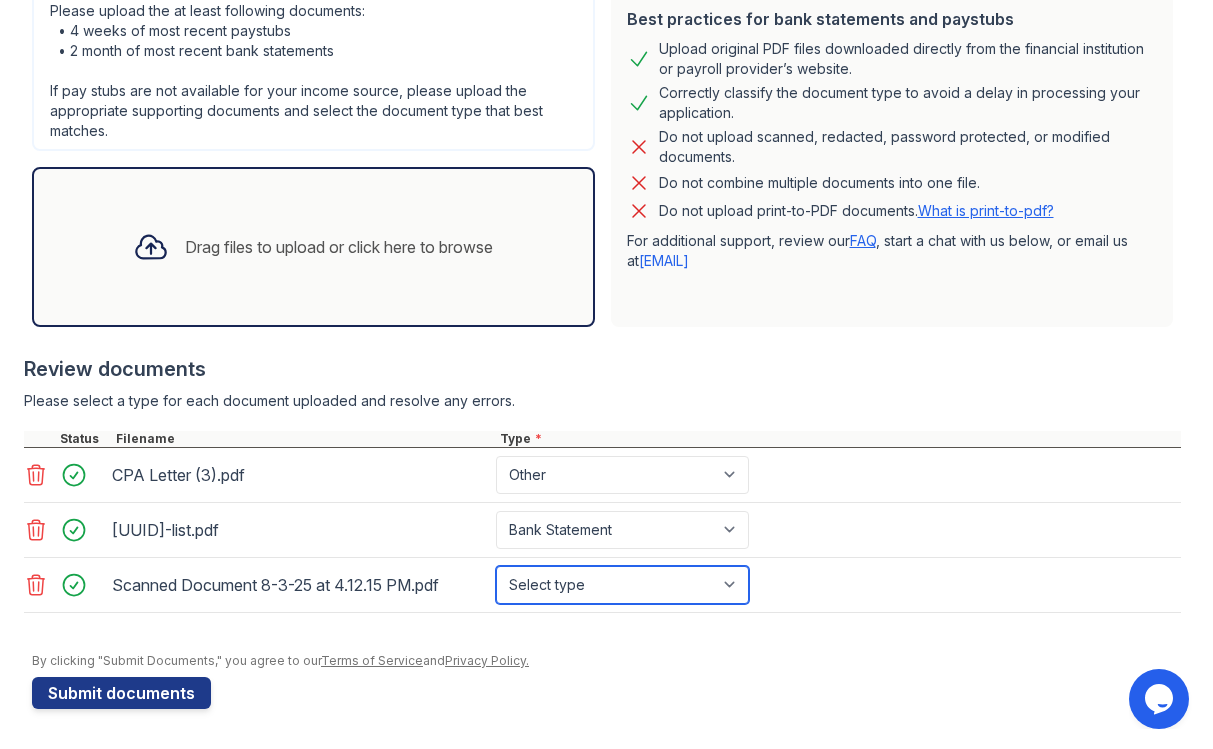 click on "Select type
Paystub
Bank Statement
Offer Letter
Tax Documents
Benefit Award Letter
Investment Account Statement
Other" at bounding box center [622, 585] 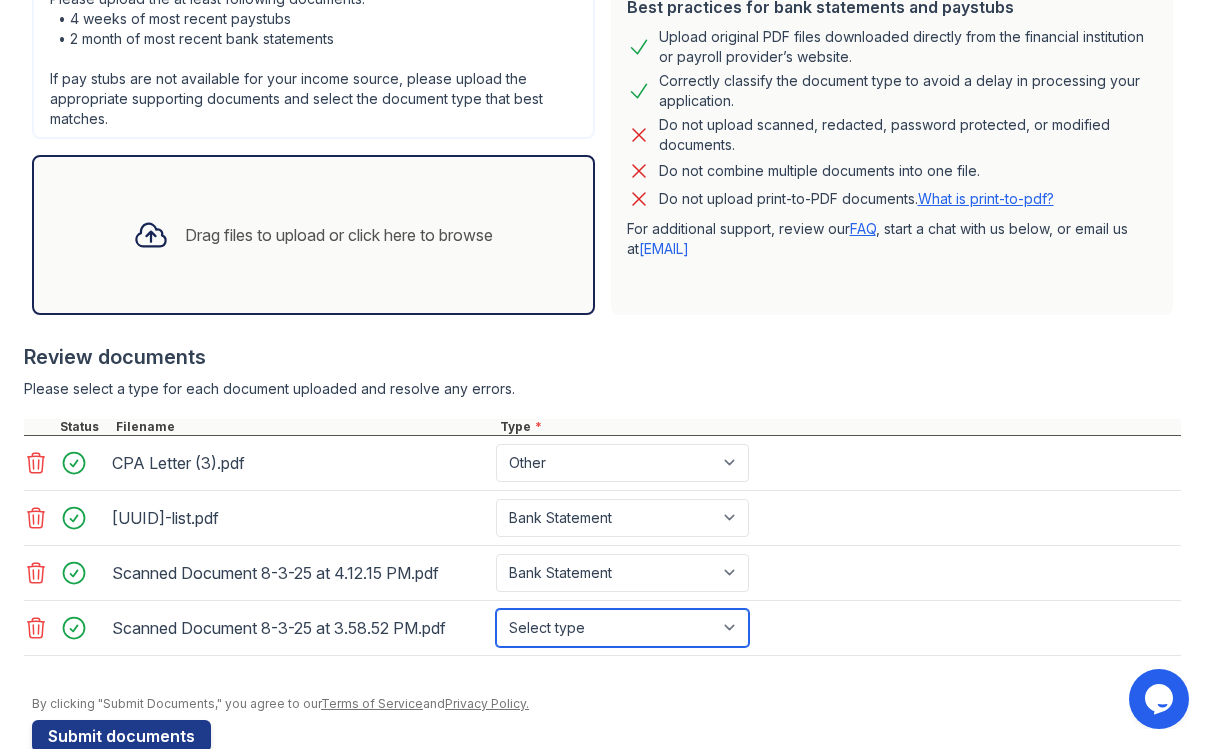 click on "Select type
Paystub
Bank Statement
Offer Letter
Tax Documents
Benefit Award Letter
Investment Account Statement
Other" at bounding box center [622, 628] 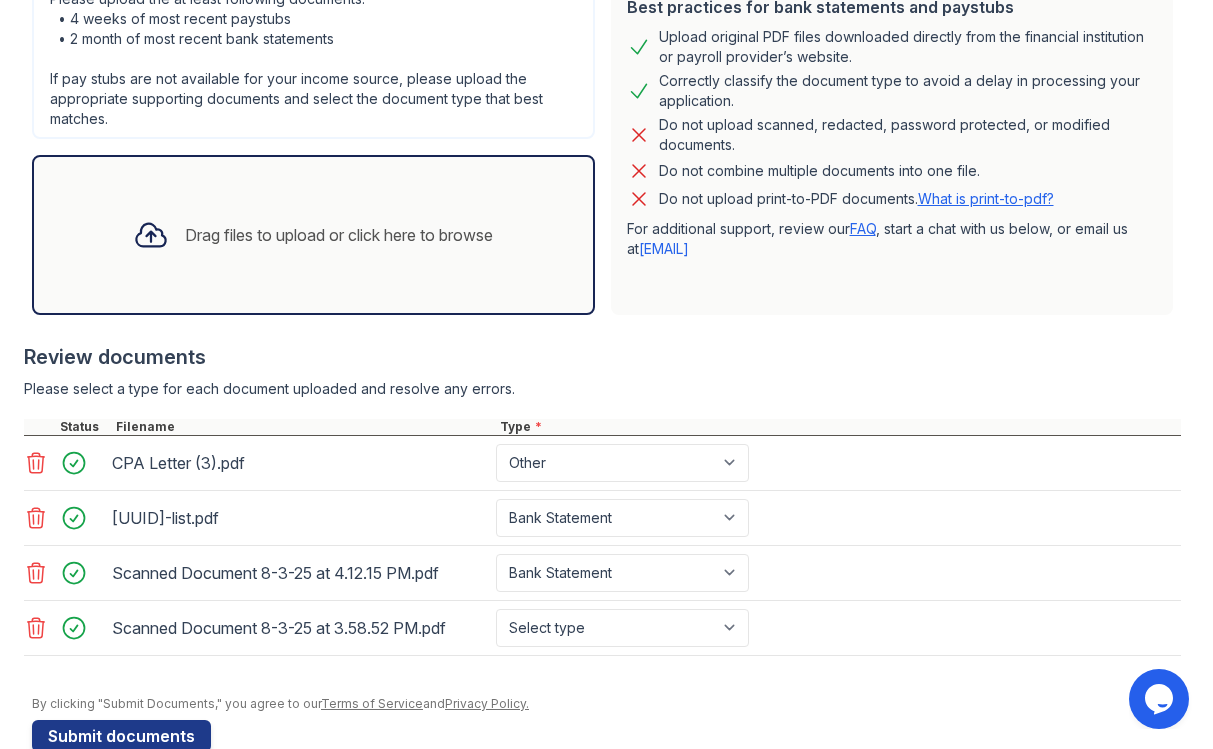 scroll, scrollTop: 534, scrollLeft: 0, axis: vertical 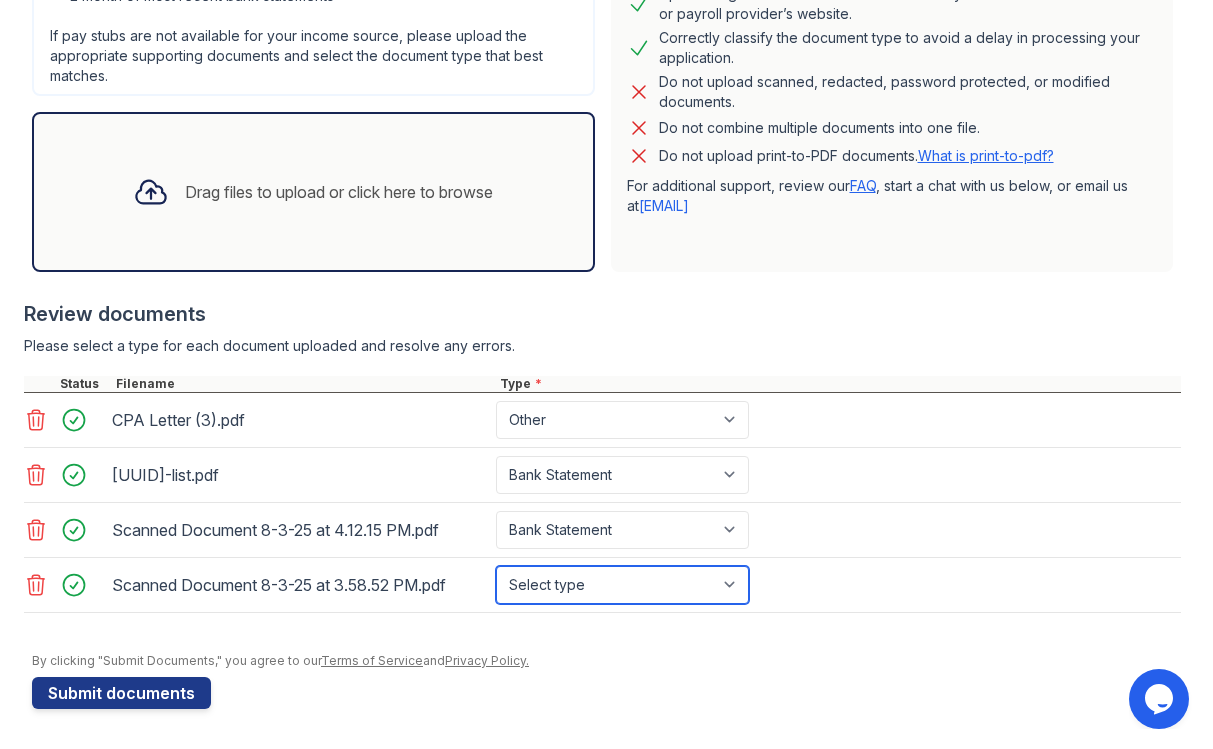 click on "Select type
Paystub
Bank Statement
Offer Letter
Tax Documents
Benefit Award Letter
Investment Account Statement
Other" at bounding box center [622, 585] 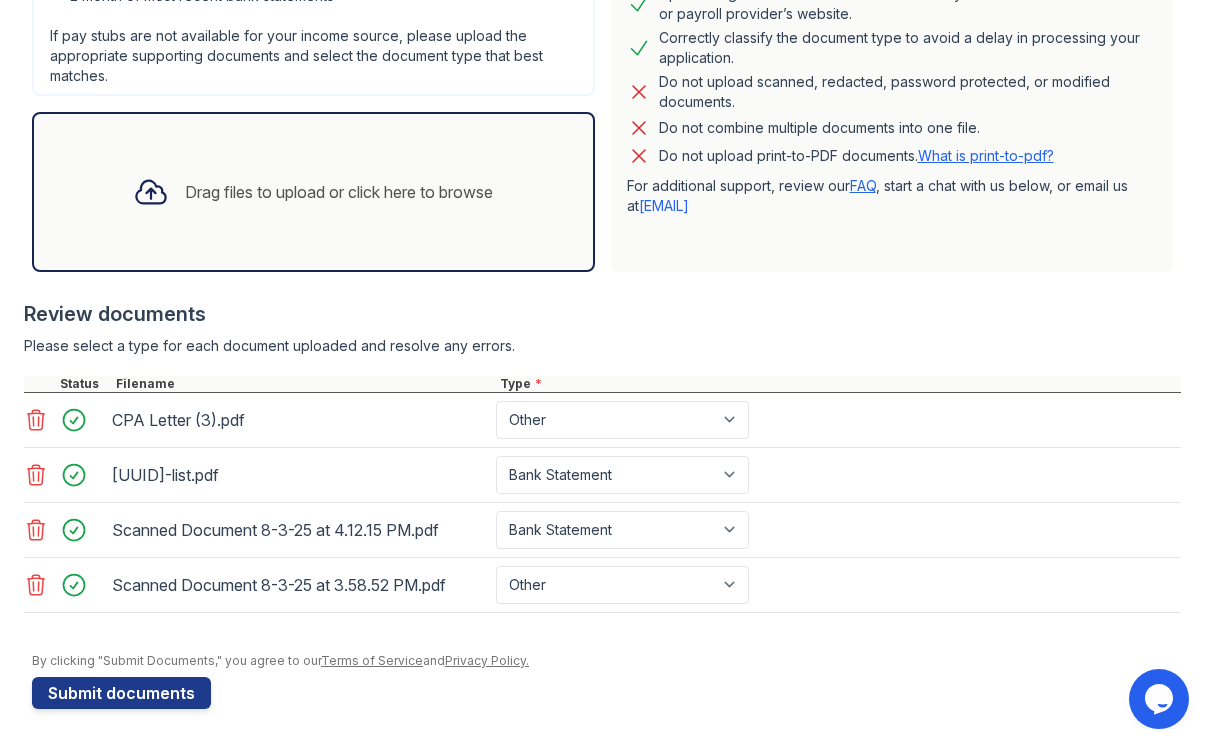 click at bounding box center (606, 643) 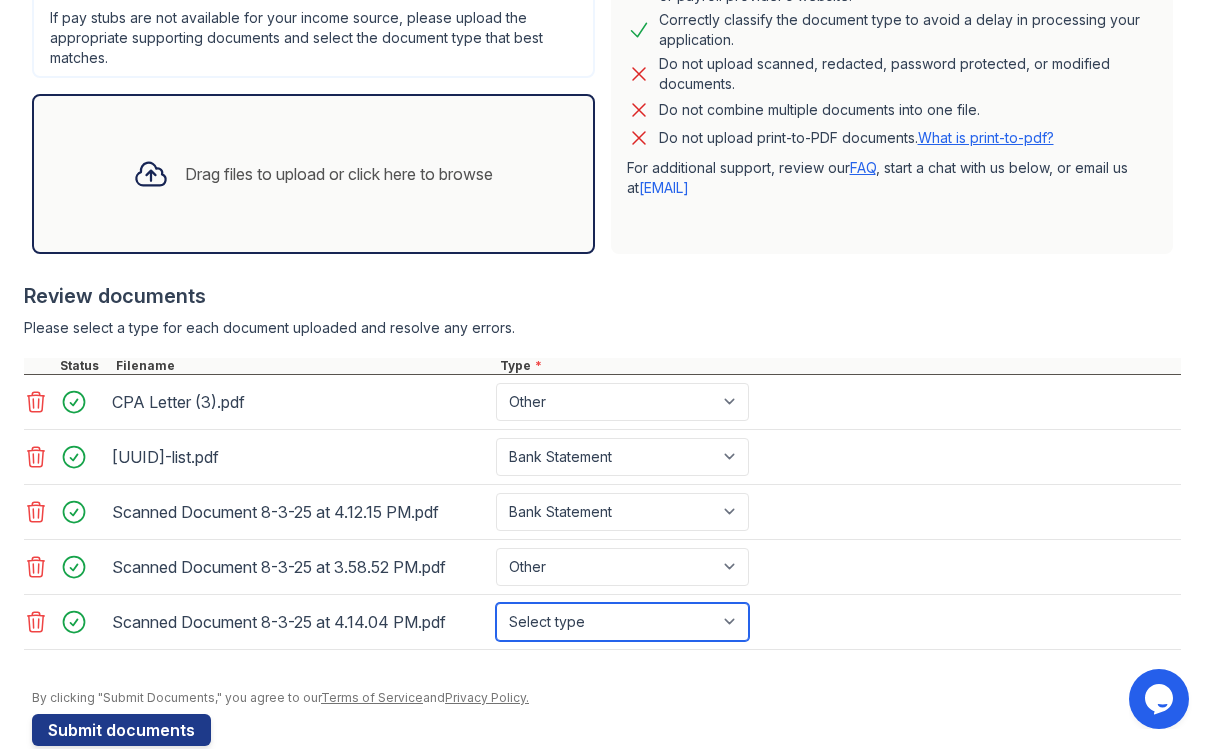click on "Select type
Paystub
Bank Statement
Offer Letter
Tax Documents
Benefit Award Letter
Investment Account Statement
Other" at bounding box center [622, 622] 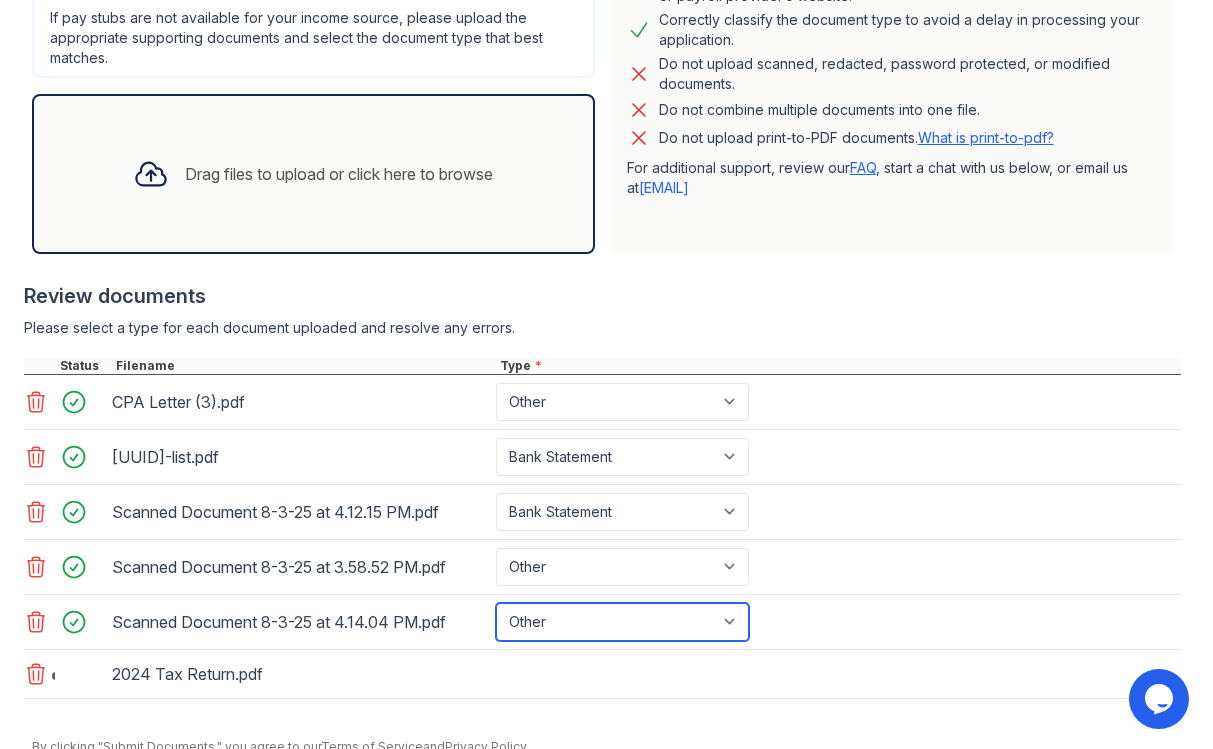 scroll, scrollTop: 638, scrollLeft: 0, axis: vertical 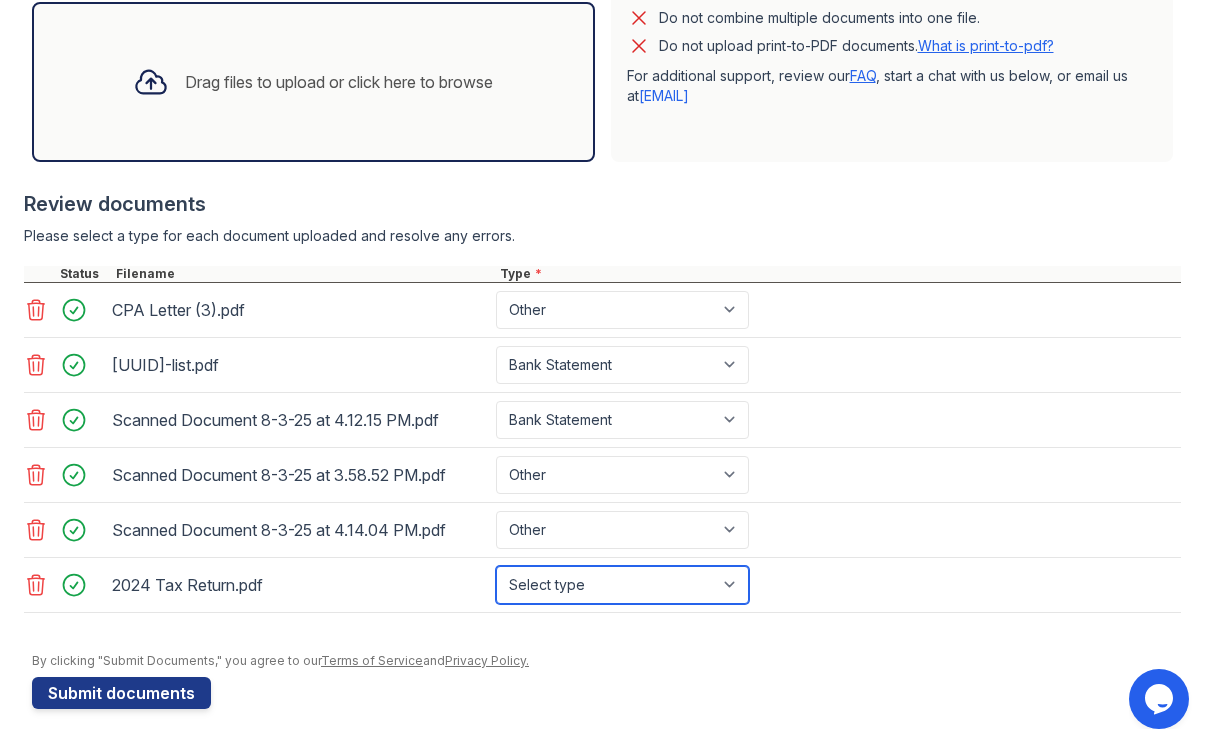 click on "Select type
Paystub
Bank Statement
Offer Letter
Tax Documents
Benefit Award Letter
Investment Account Statement
Other" at bounding box center [622, 585] 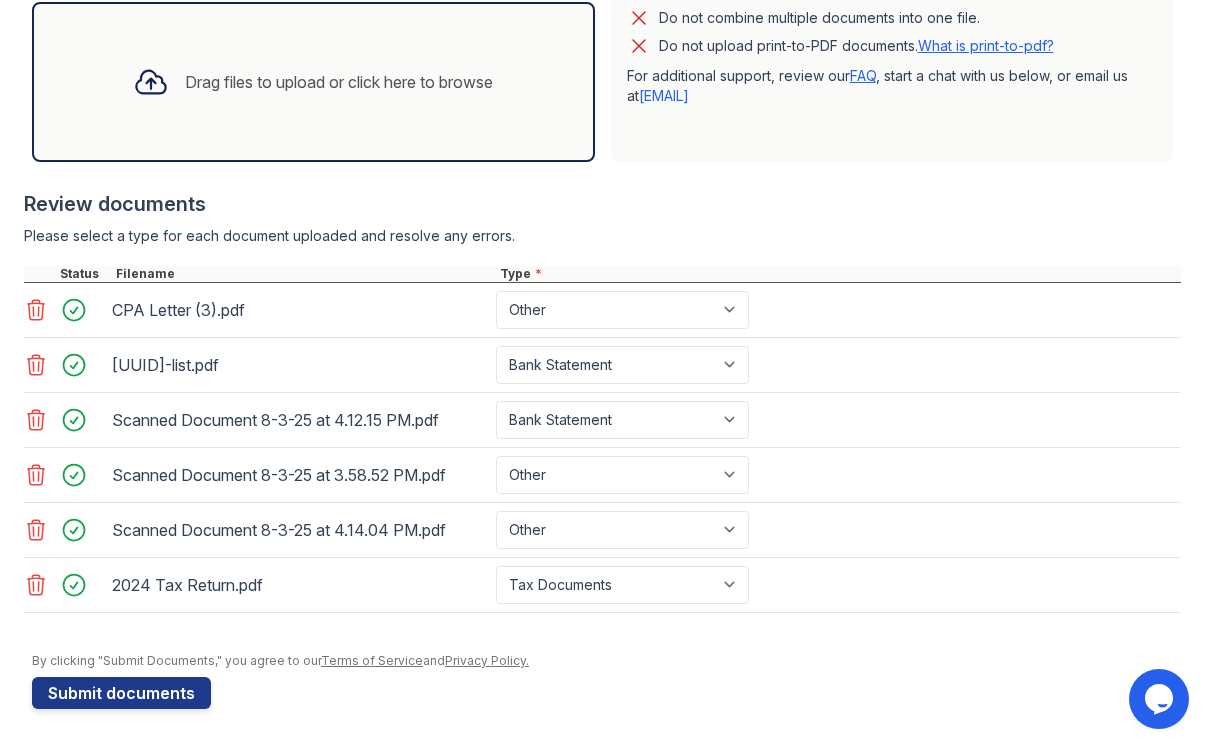 click at bounding box center [602, 623] 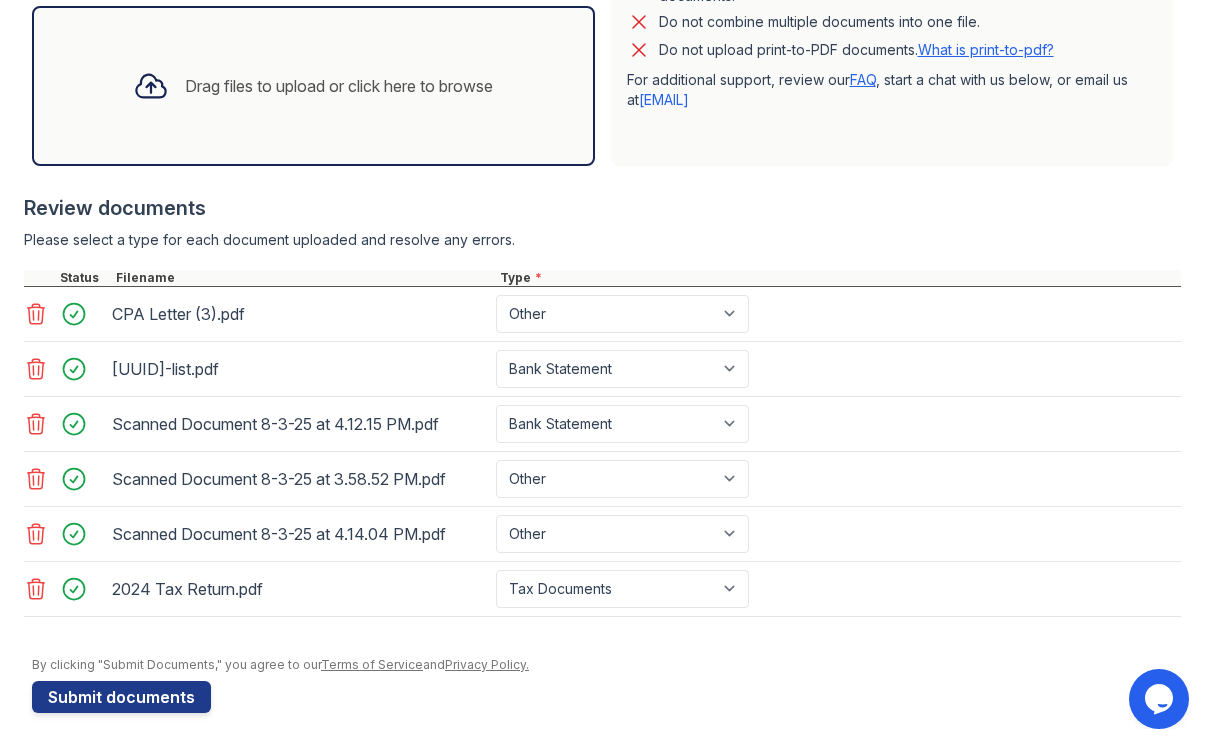 scroll, scrollTop: 623, scrollLeft: 0, axis: vertical 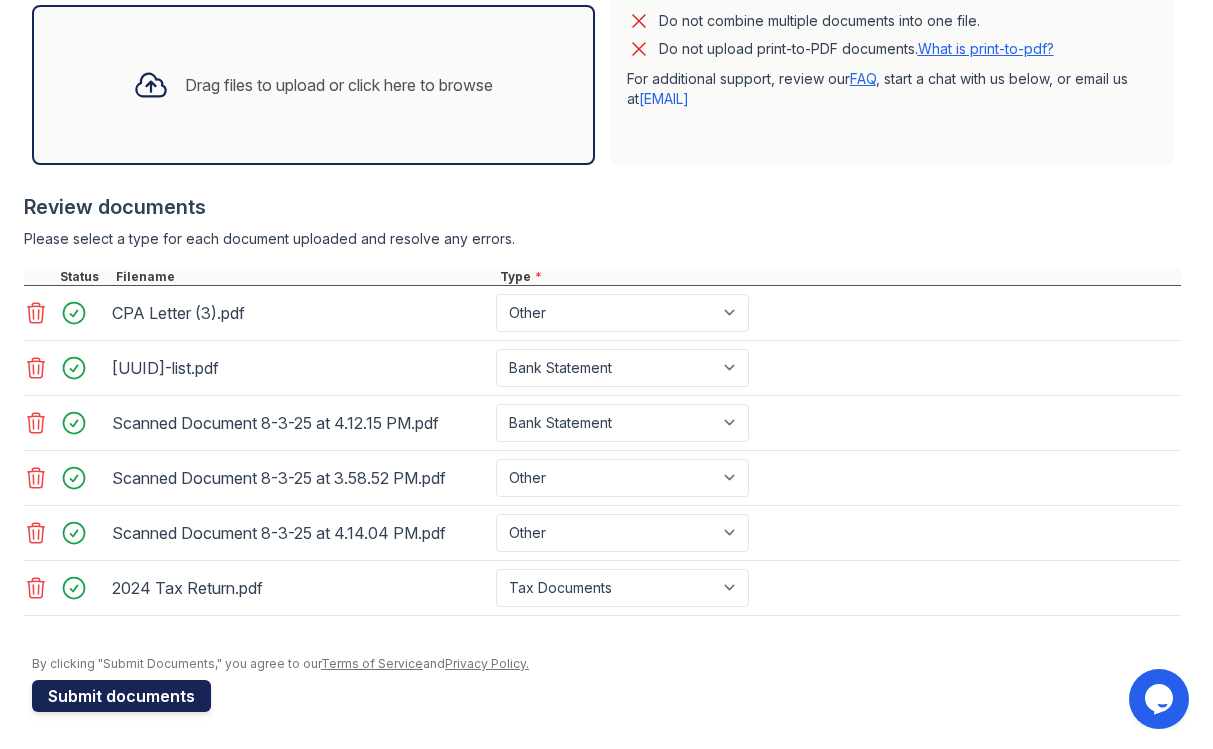 click on "Submit documents" at bounding box center [121, 696] 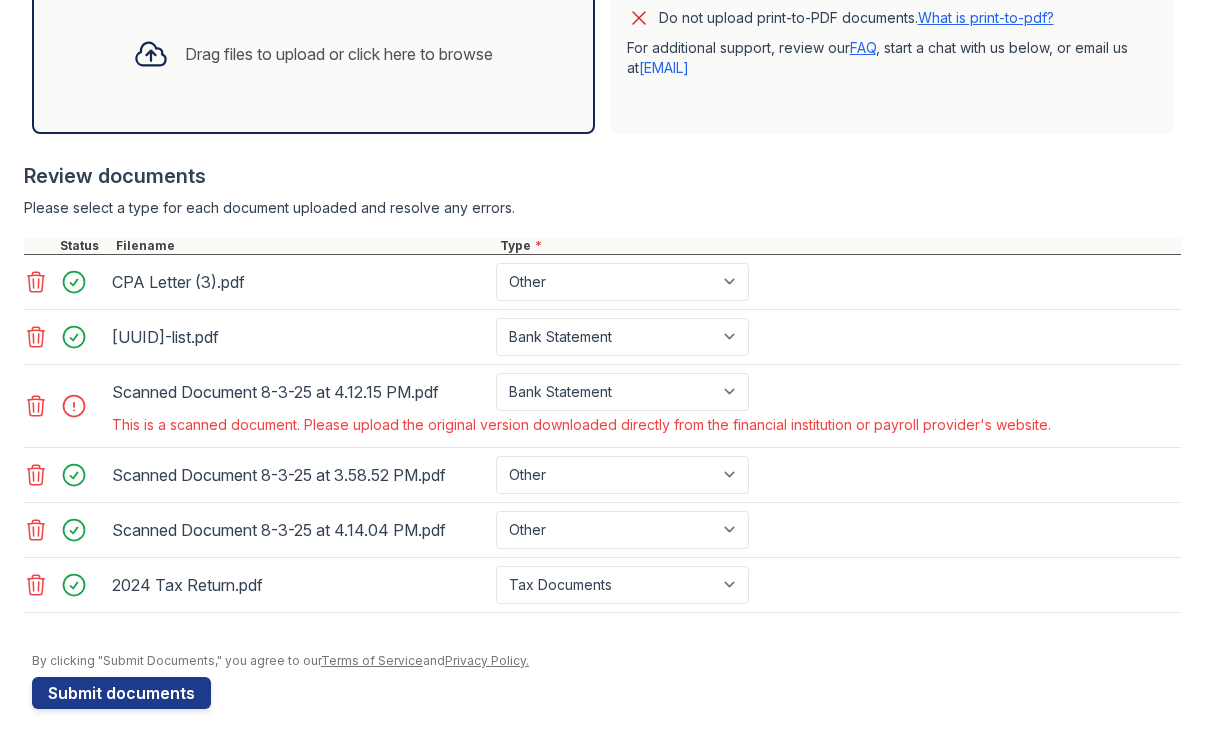 scroll, scrollTop: 720, scrollLeft: 0, axis: vertical 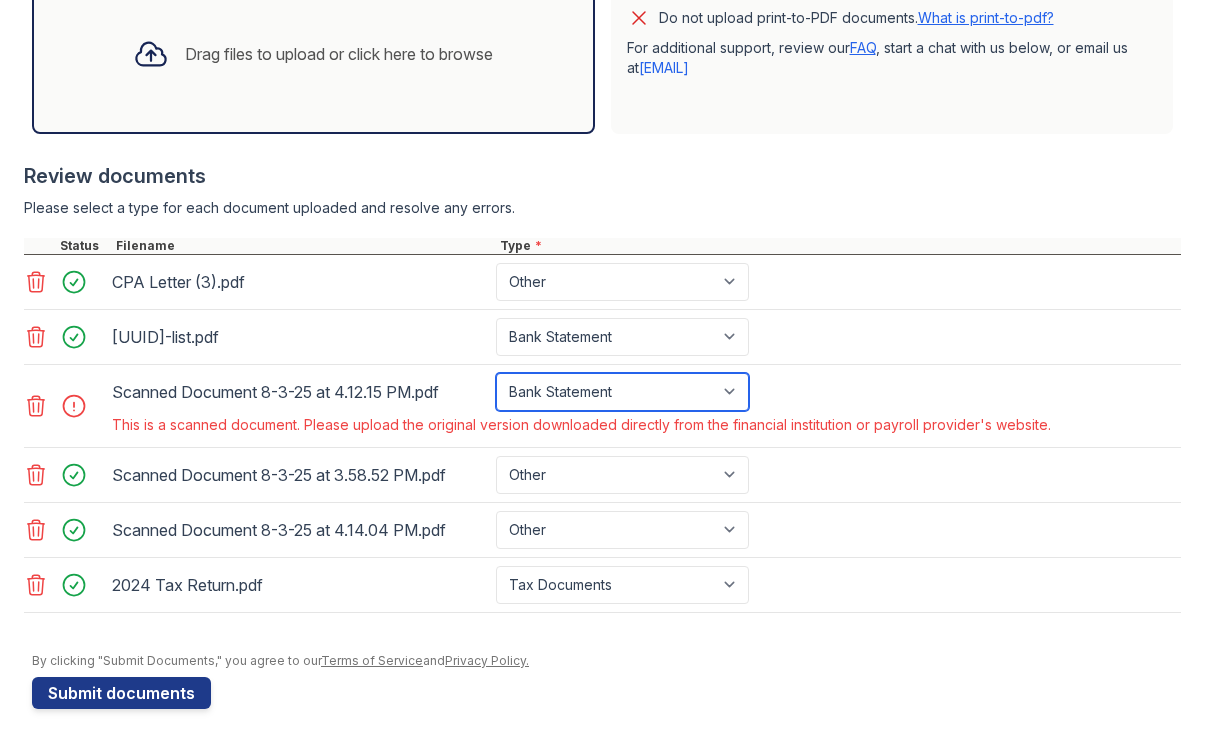 click on "Paystub
Bank Statement
Offer Letter
Tax Documents
Benefit Award Letter
Investment Account Statement
Other" at bounding box center (622, 392) 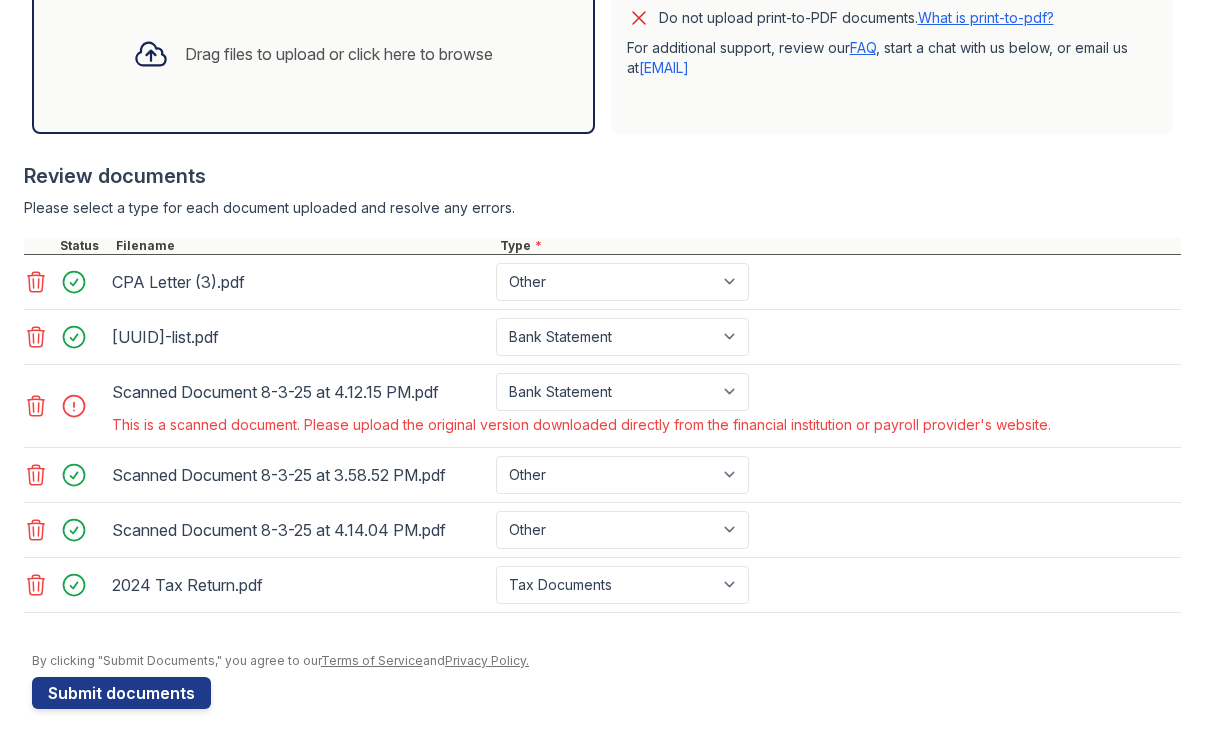 click 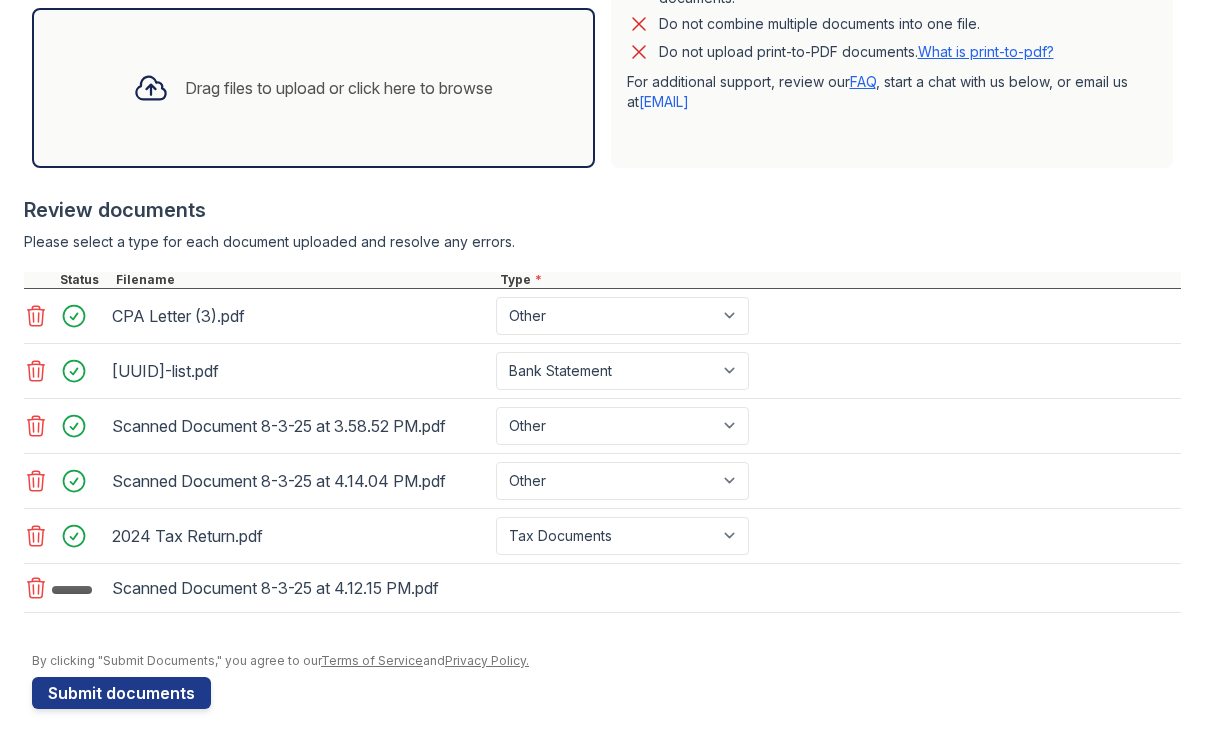 scroll, scrollTop: 700, scrollLeft: 0, axis: vertical 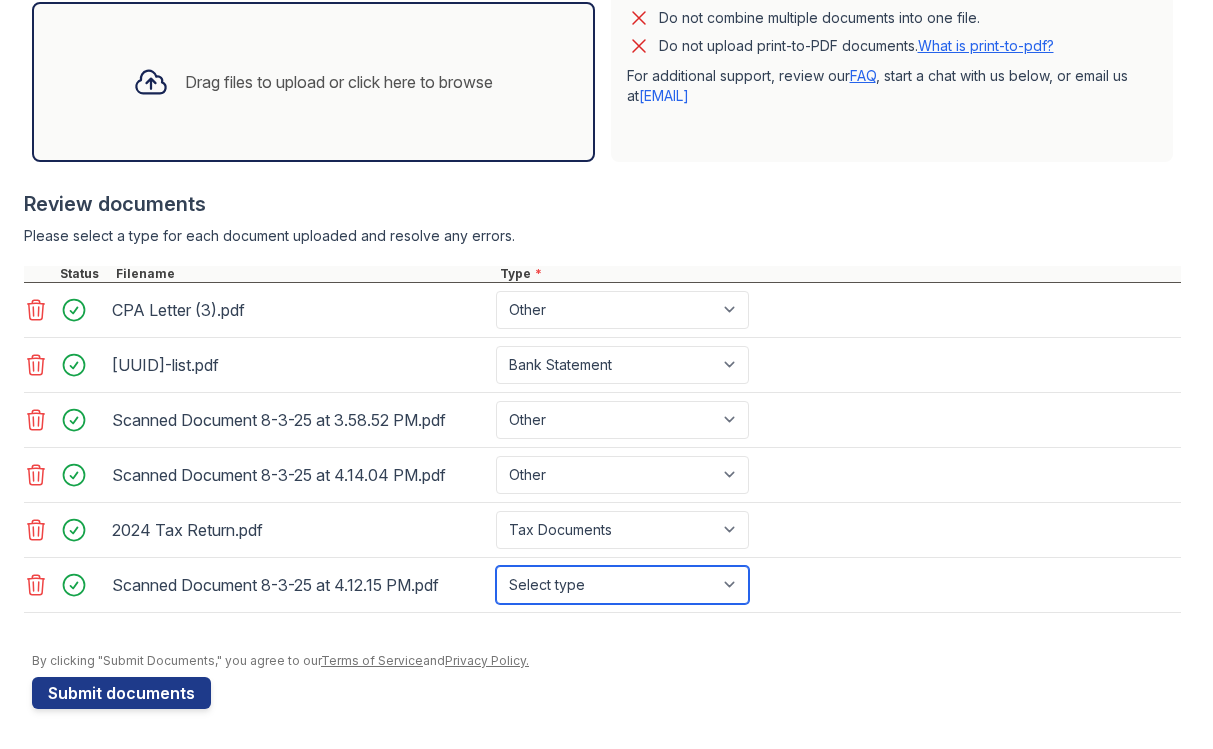 click on "Select type
Paystub
Bank Statement
Offer Letter
Tax Documents
Benefit Award Letter
Investment Account Statement
Other" at bounding box center [622, 585] 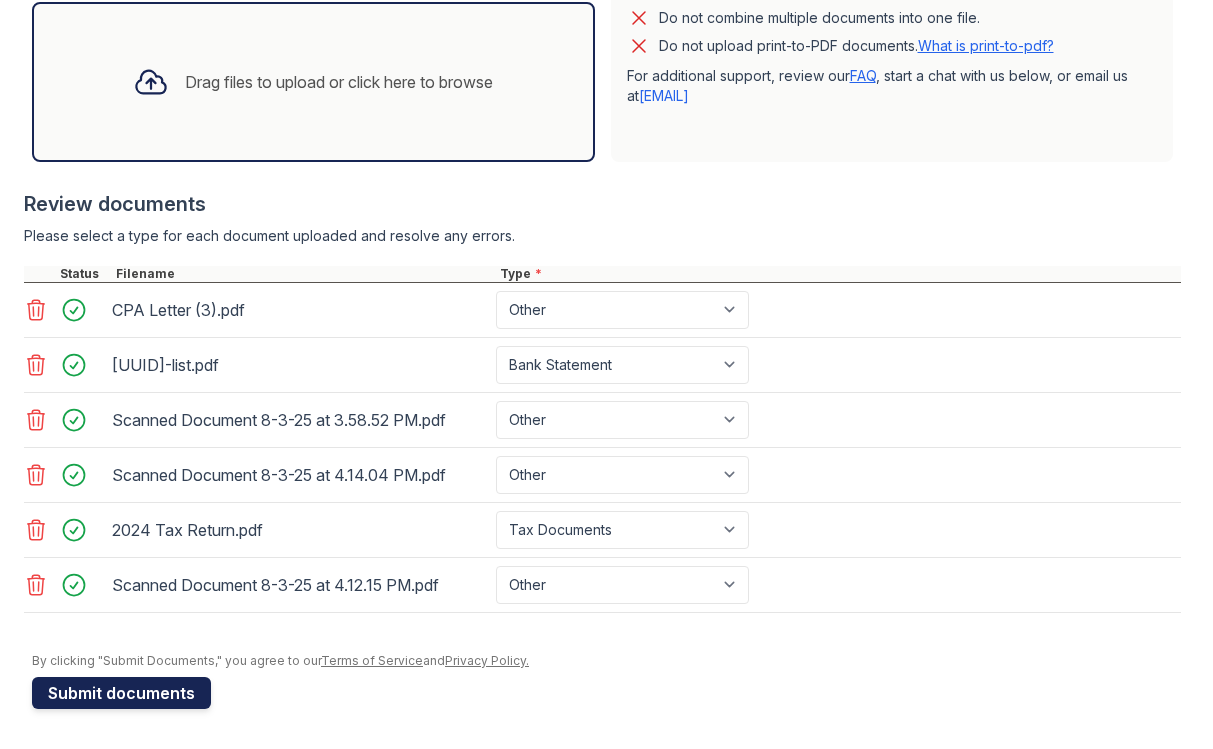 click on "Submit documents" at bounding box center [121, 693] 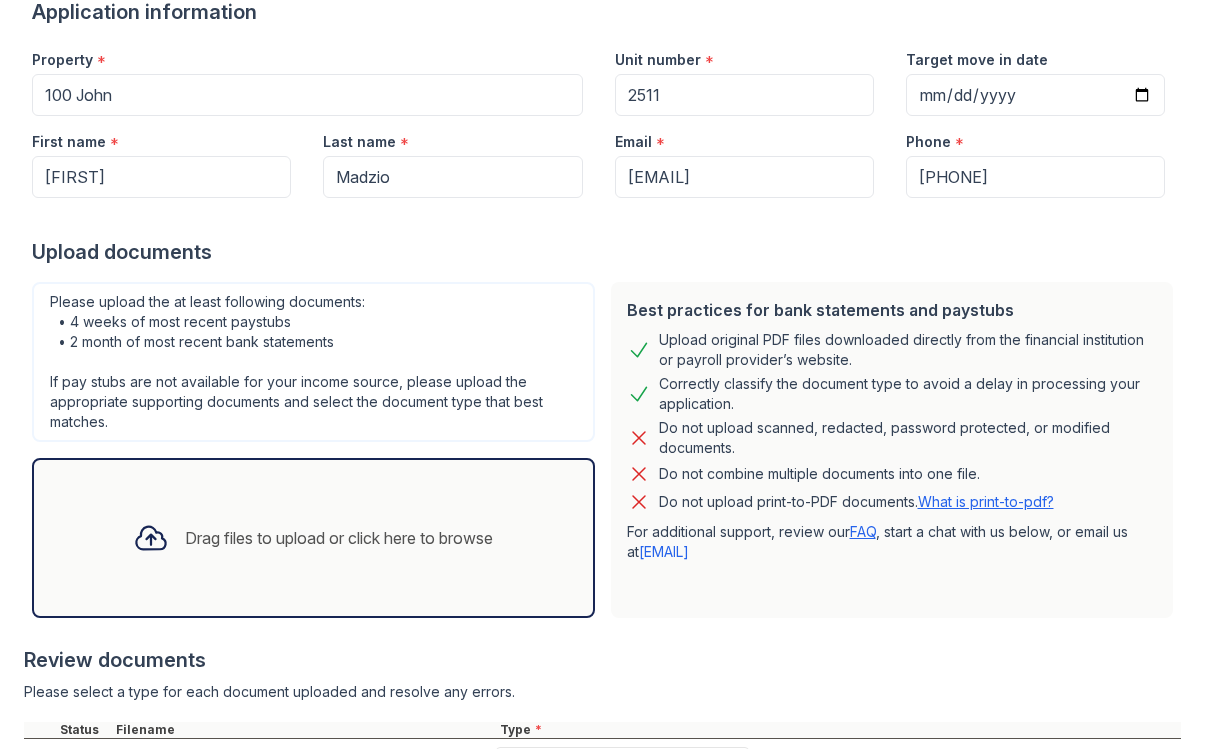 scroll, scrollTop: 764, scrollLeft: 0, axis: vertical 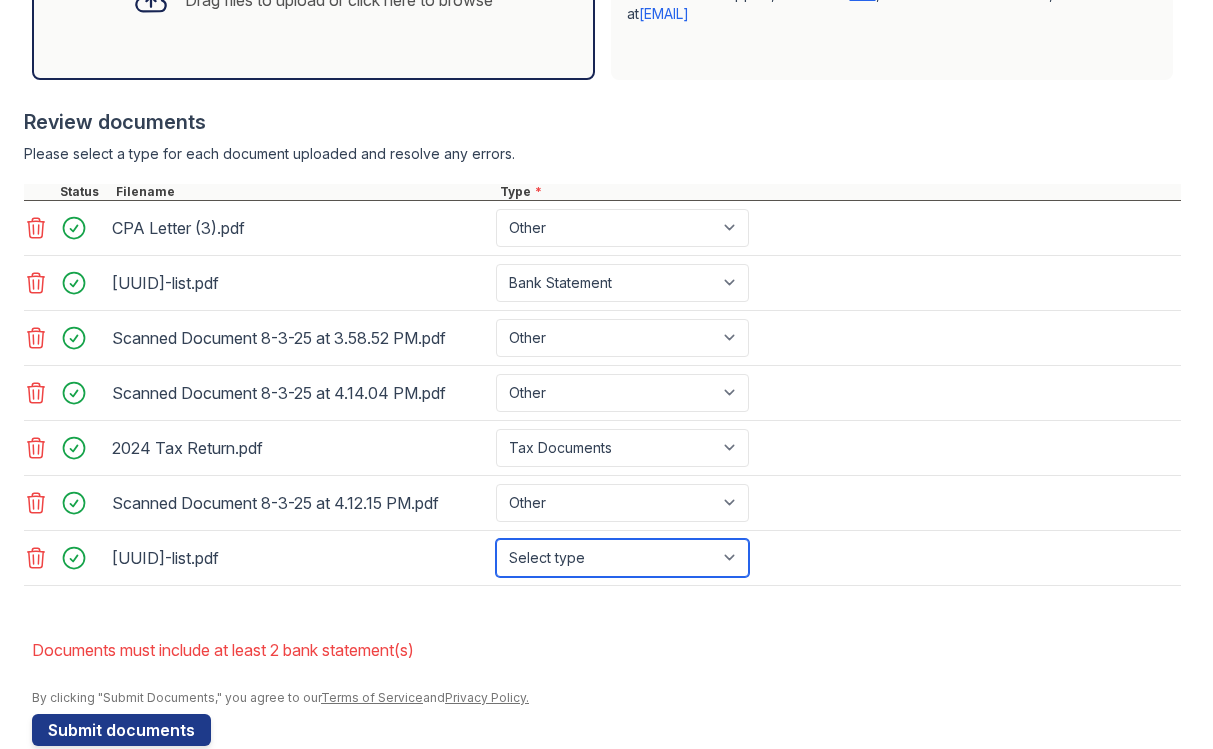 click on "Select type
Paystub
Bank Statement
Offer Letter
Tax Documents
Benefit Award Letter
Investment Account Statement
Other" at bounding box center (622, 558) 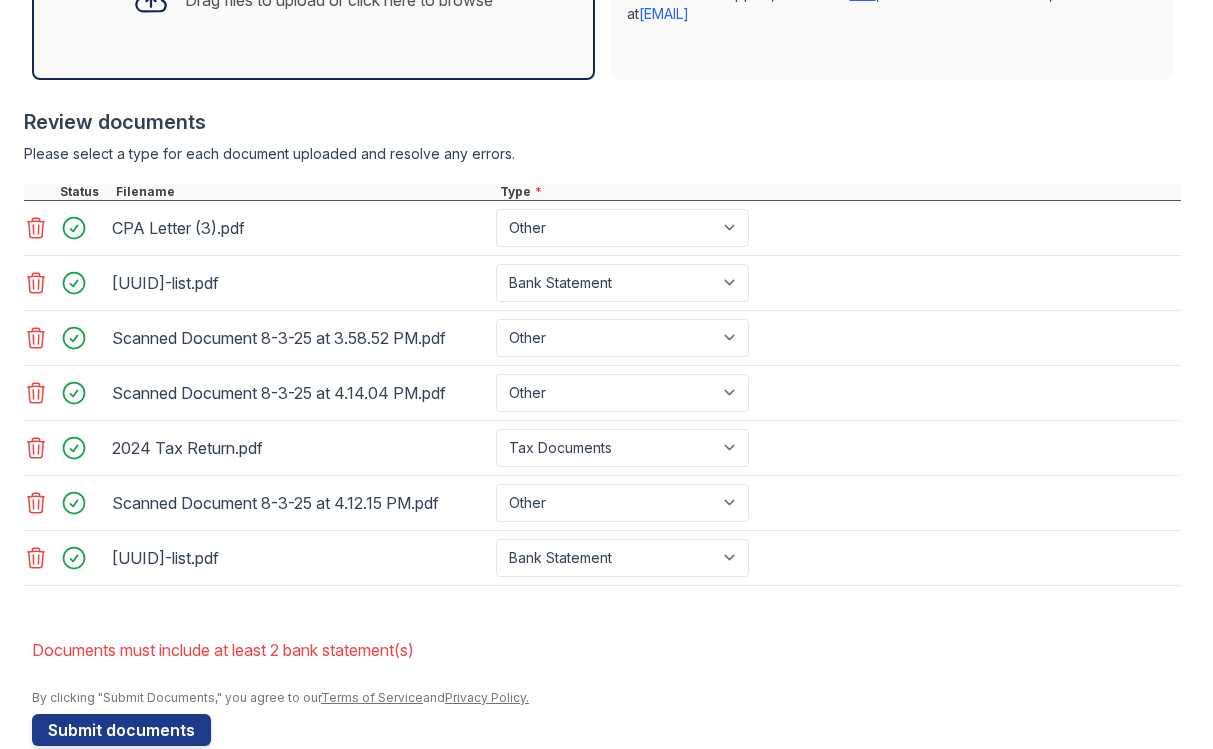 click on "Application information
Property
*
100 John
Unit number
*
2511
Target move in date
[DATE]
First name
*
Gregory
Last name
*
Madzio
Email
*
donald4232@example.com
Phone
*
+19176230077
Upload documents
Best practices for bank statements and paystubs
Upload original PDF files downloaded directly from the financial institution or payroll provider’s website.
Correctly classify the document type to avoid a delay in processing your application.
Do not upload scanned, redacted, password protected, or modified documents.
Do not combine multiple documents into one file.
Do not upload print-to-PDF documents.
What is print-to-pdf?
For additional support, review our
FAQ ,
start a chat with us below, or email us at
support@example.com" at bounding box center [606, 103] 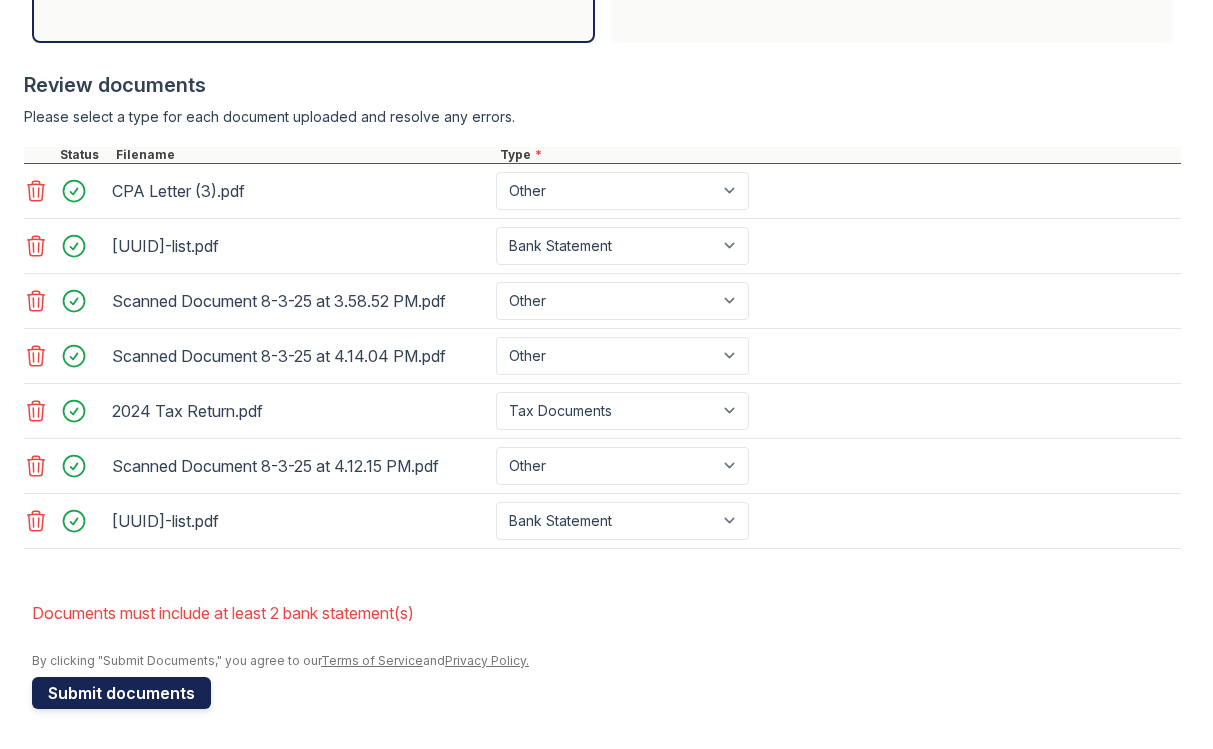 click on "Submit documents" at bounding box center [121, 693] 